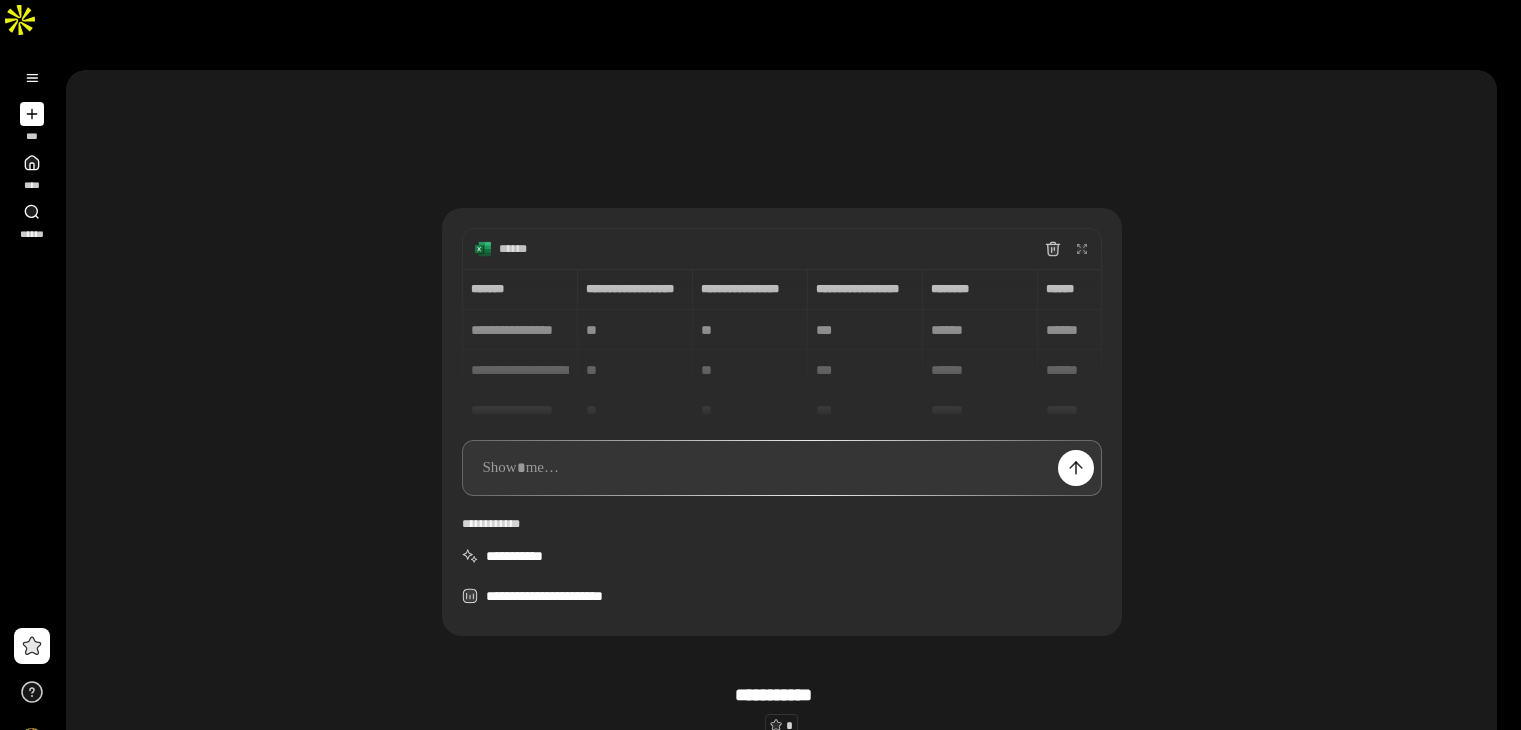 scroll, scrollTop: 0, scrollLeft: 0, axis: both 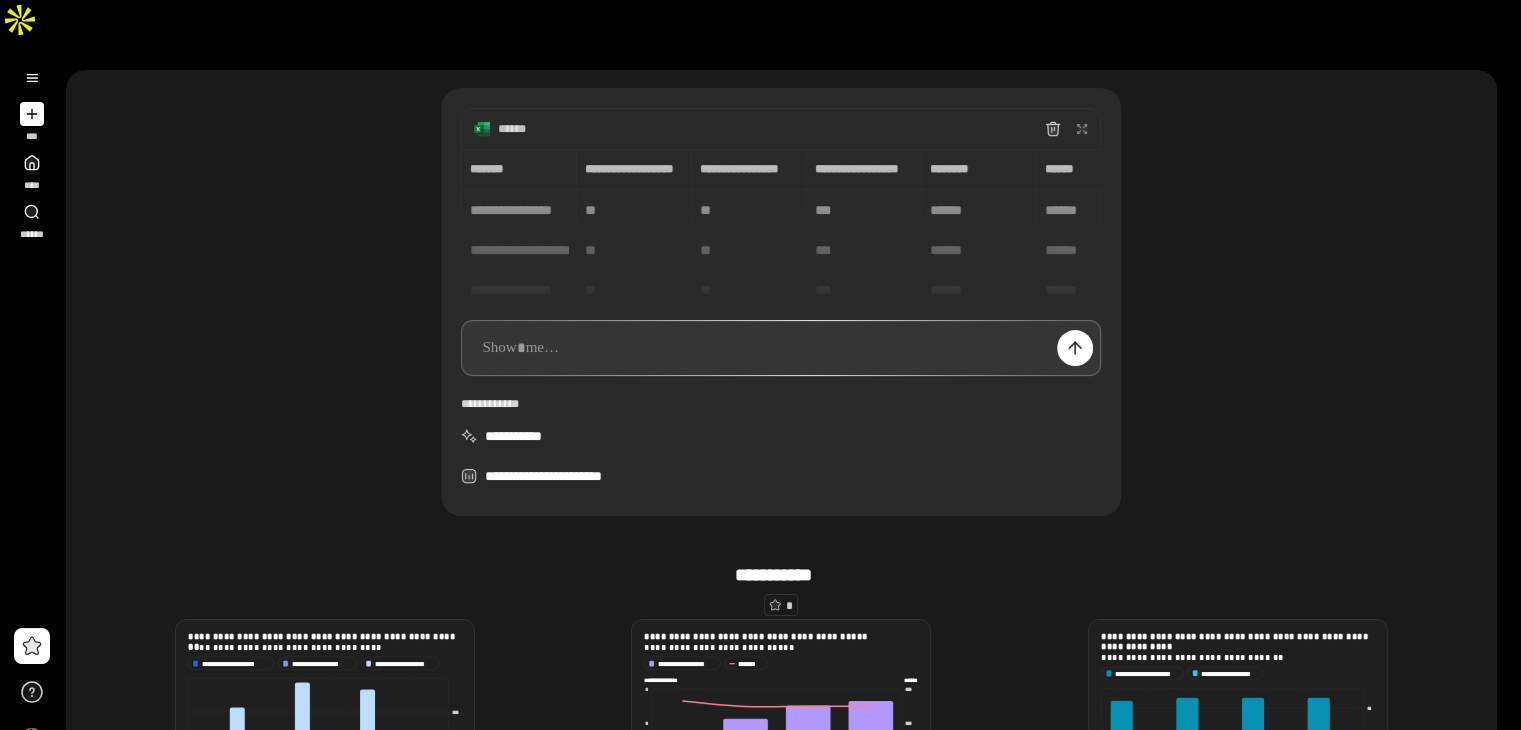 click at bounding box center [781, 348] 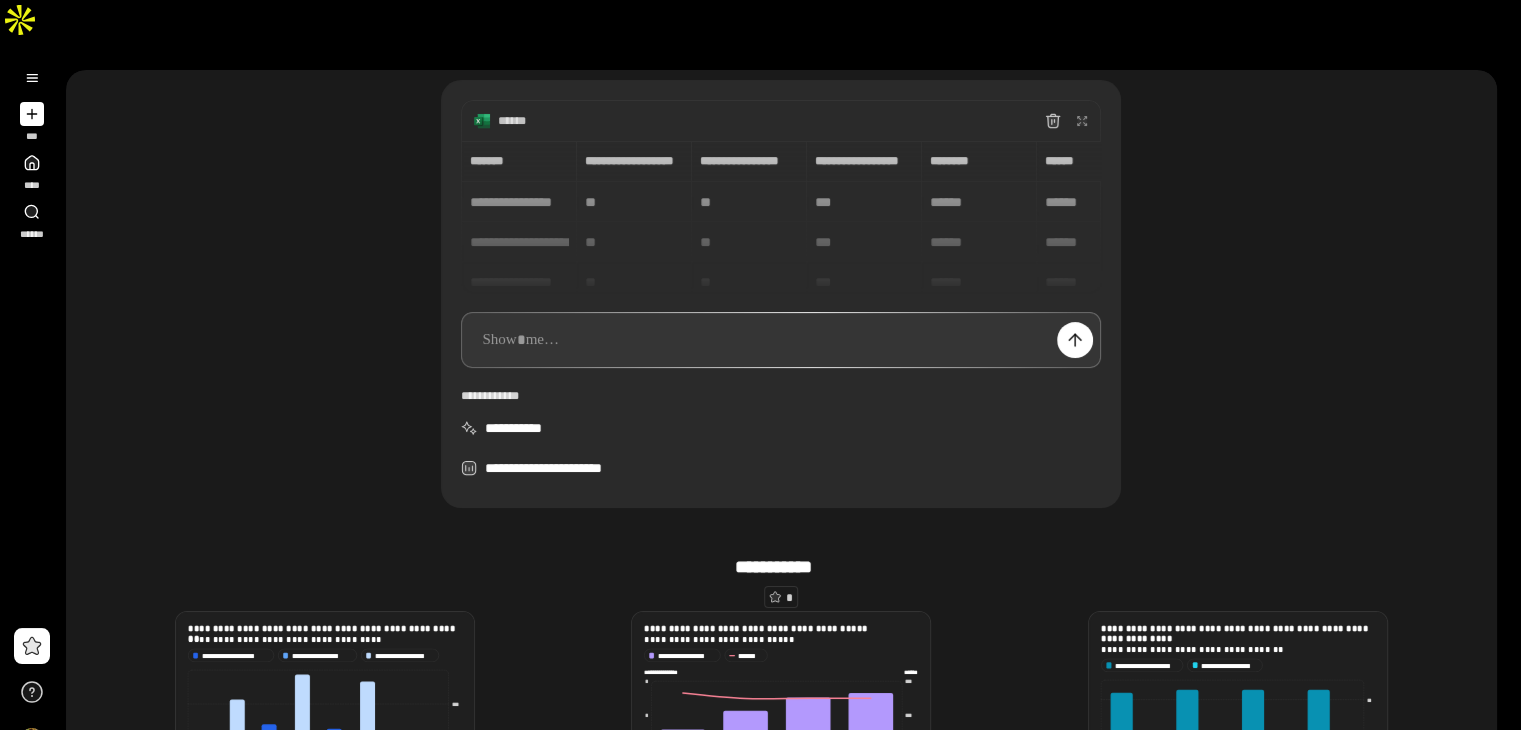 scroll, scrollTop: 128, scrollLeft: 0, axis: vertical 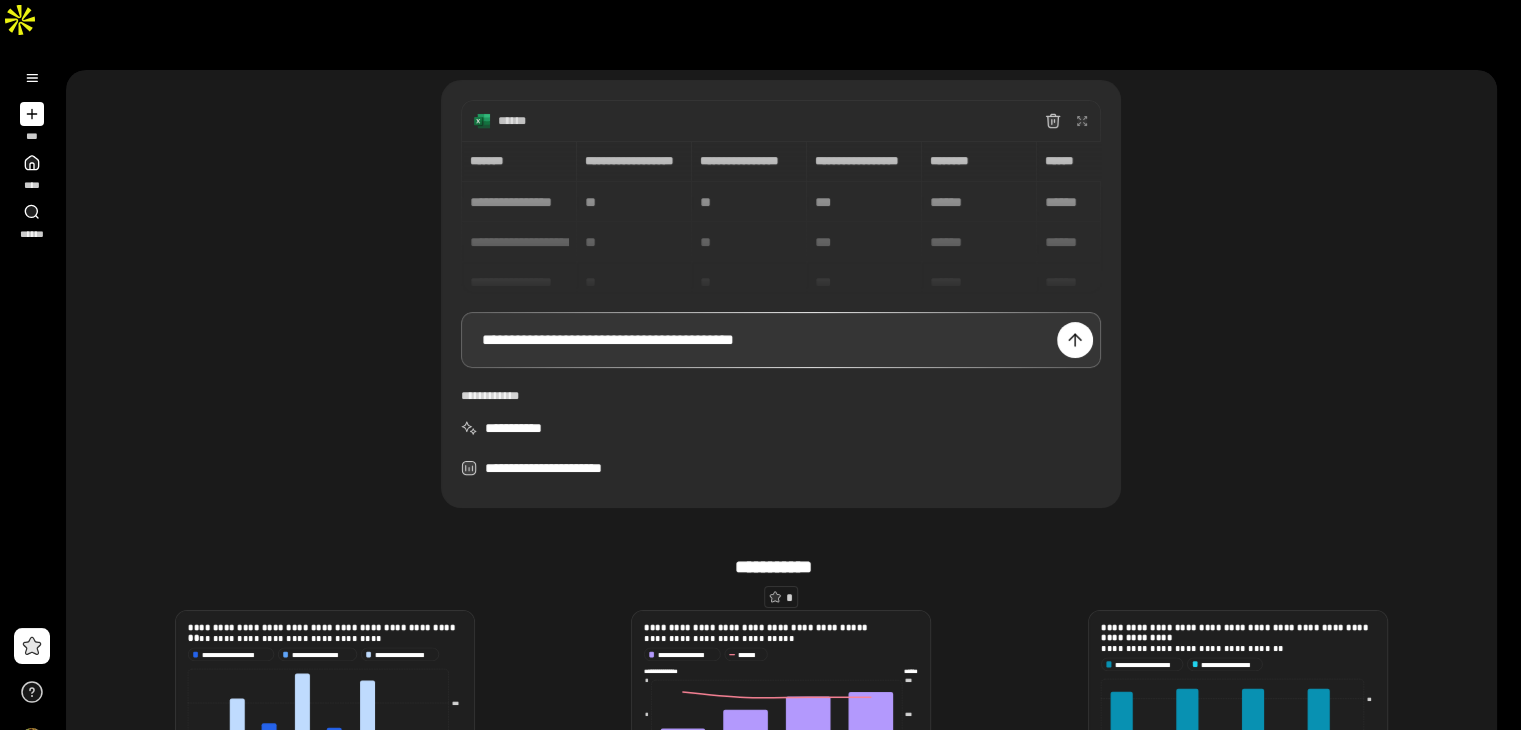click on "******" 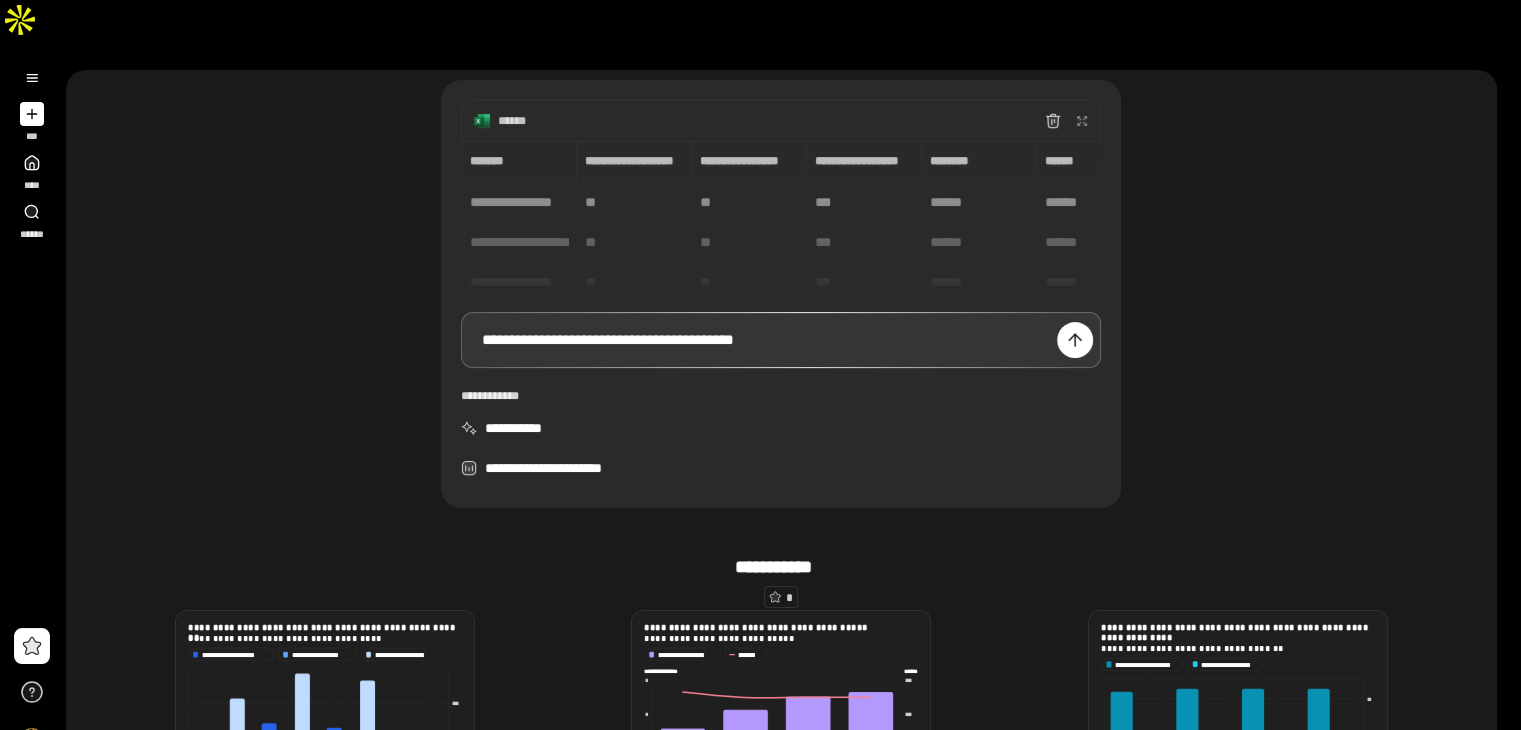 click on "**********" at bounding box center (781, 340) 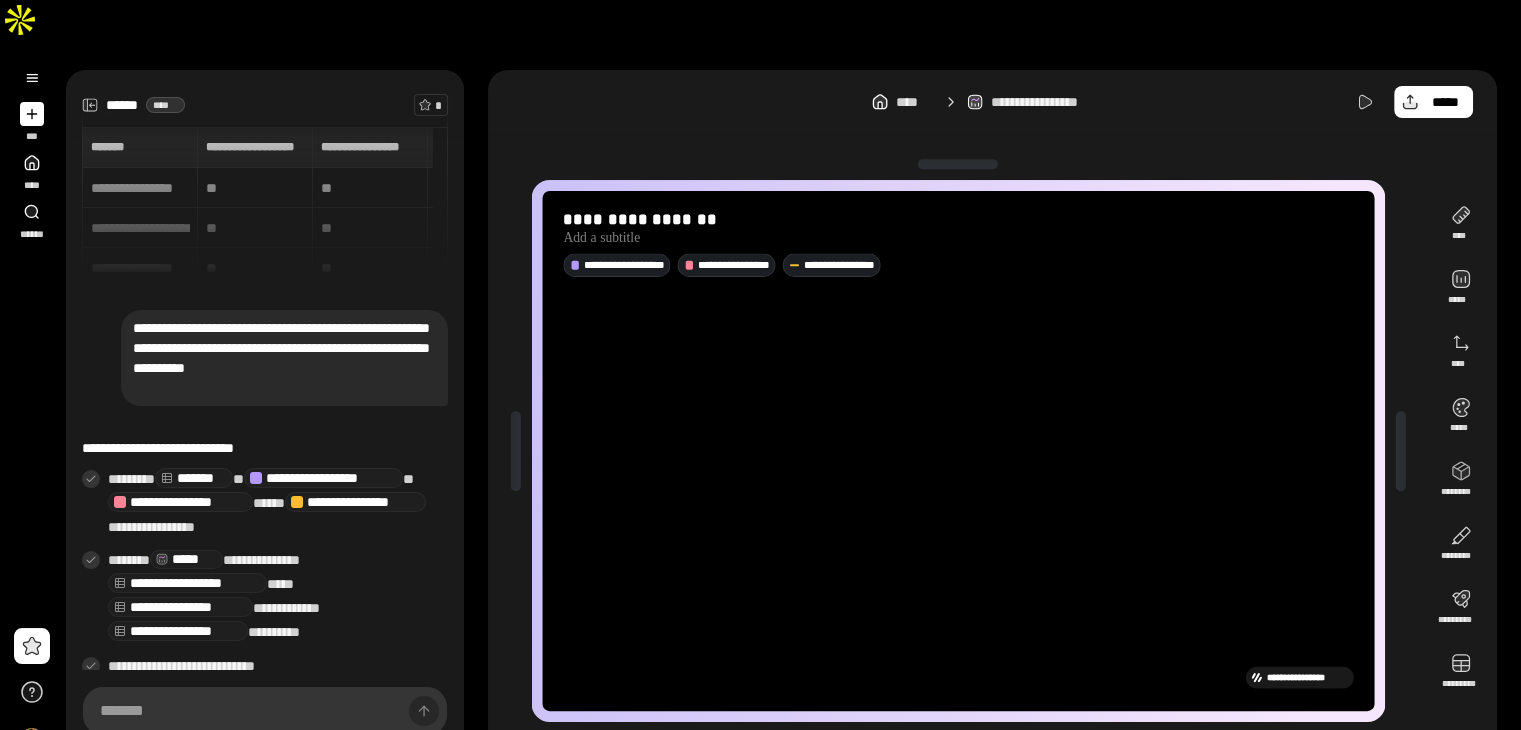 scroll, scrollTop: 52, scrollLeft: 0, axis: vertical 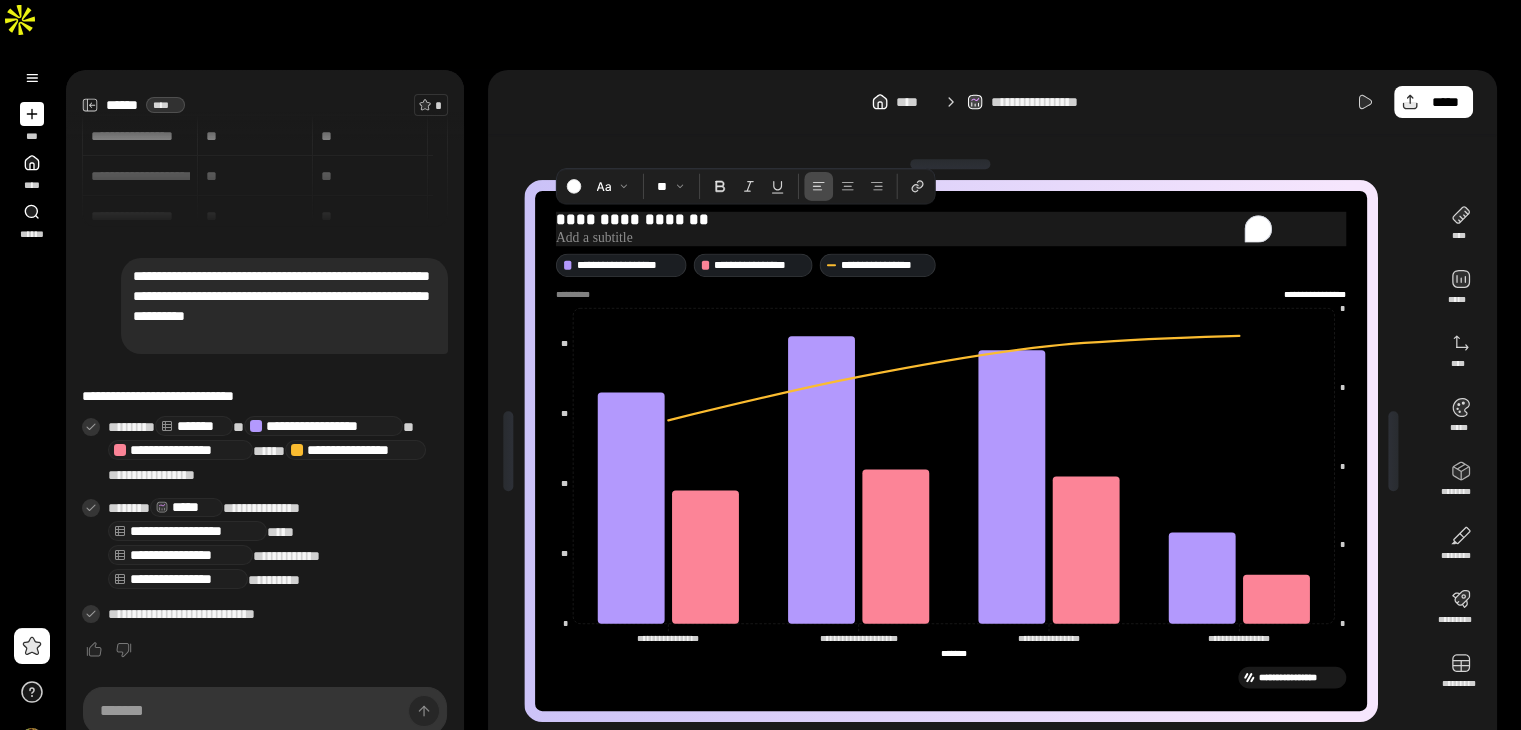 click on "**********" at bounding box center (951, 221) 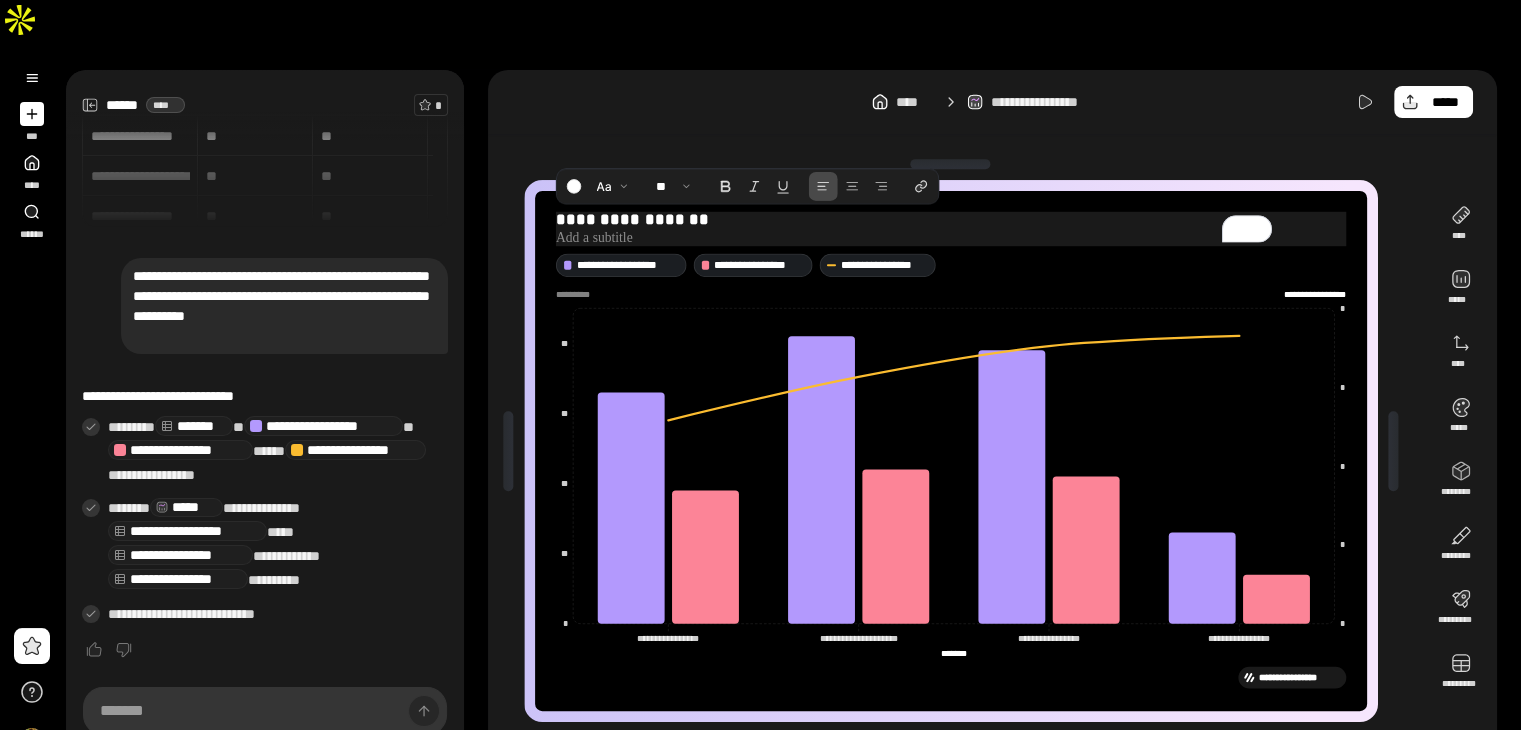 click on "**********" at bounding box center (951, 221) 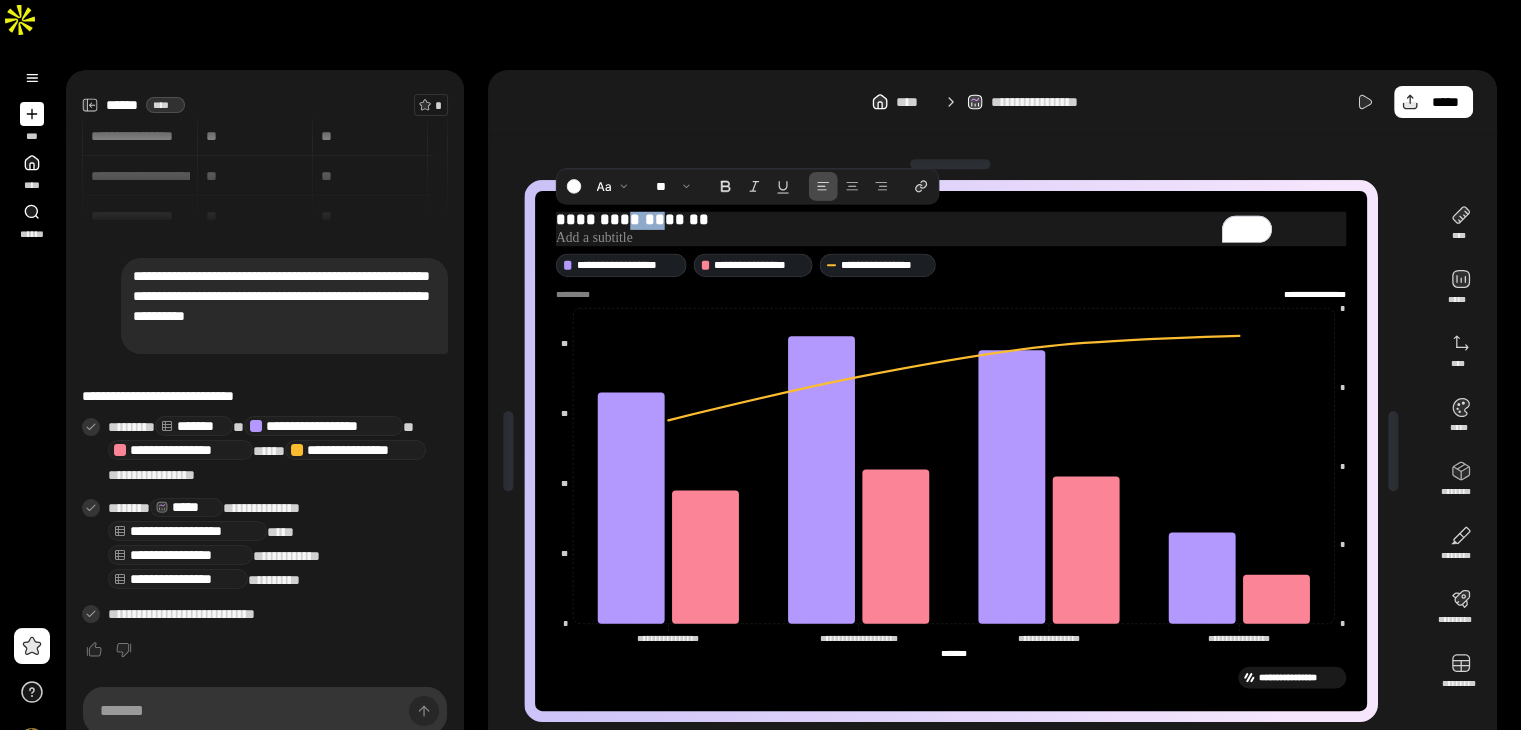 click on "**********" at bounding box center [951, 221] 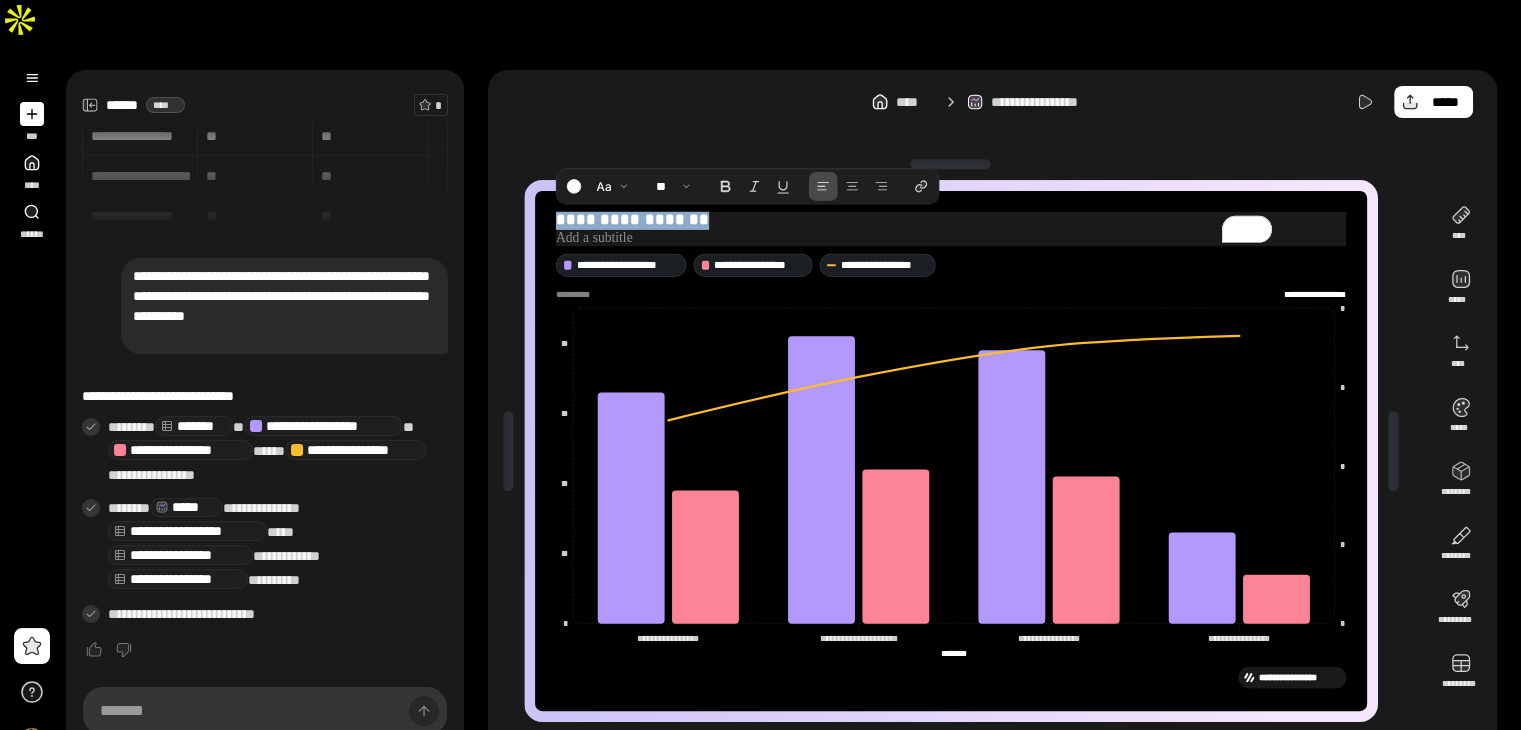click on "**********" at bounding box center [951, 221] 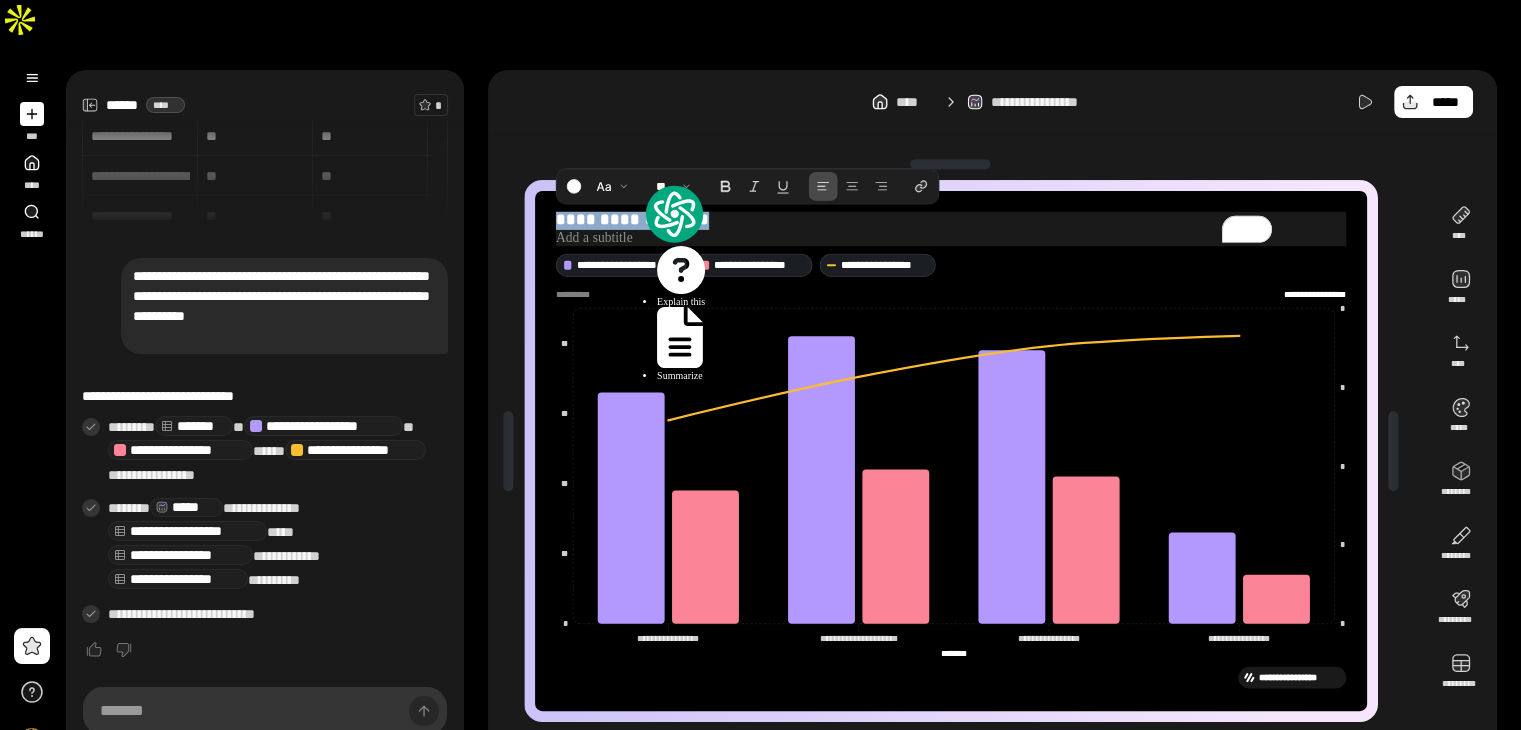 click on "**********" at bounding box center [951, 221] 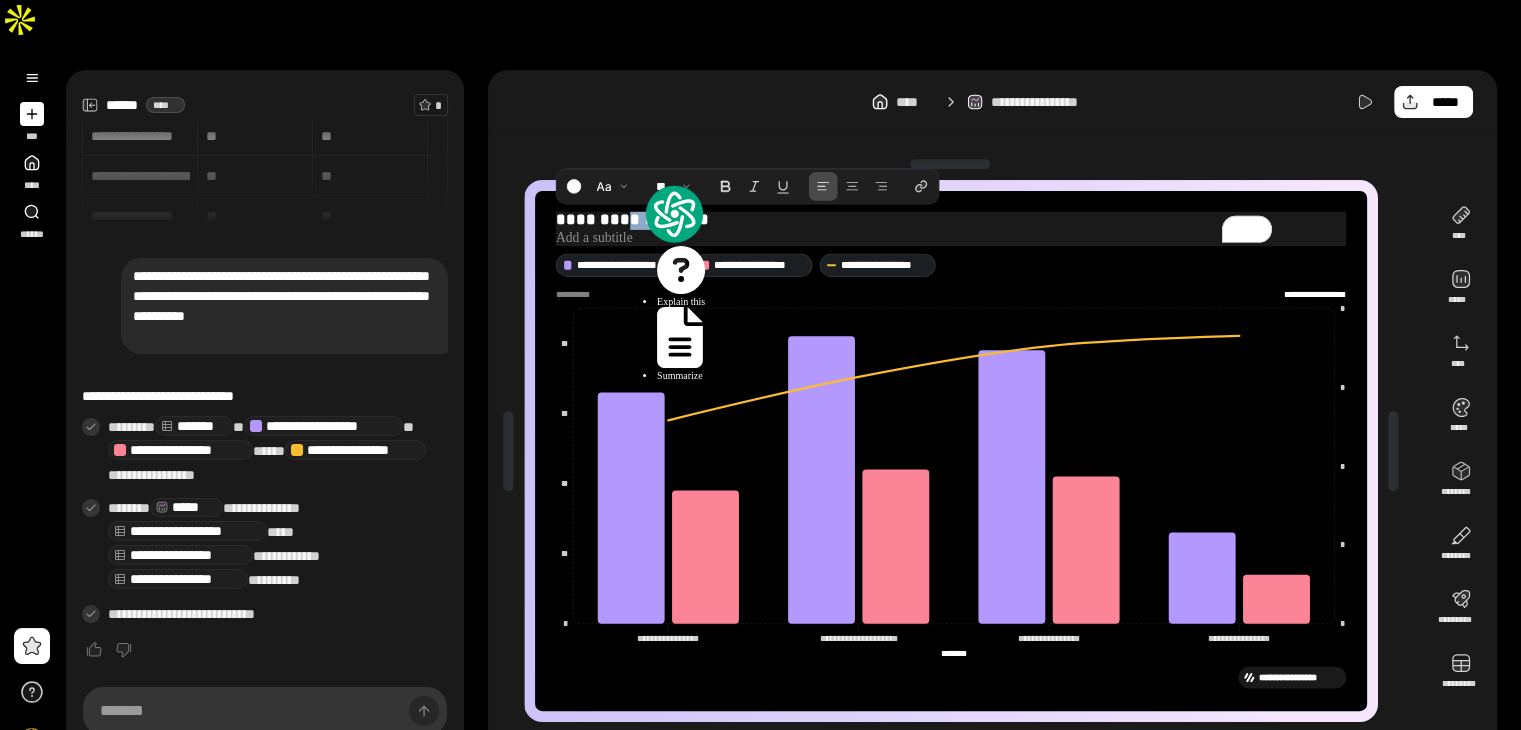 click on "**********" at bounding box center [951, 221] 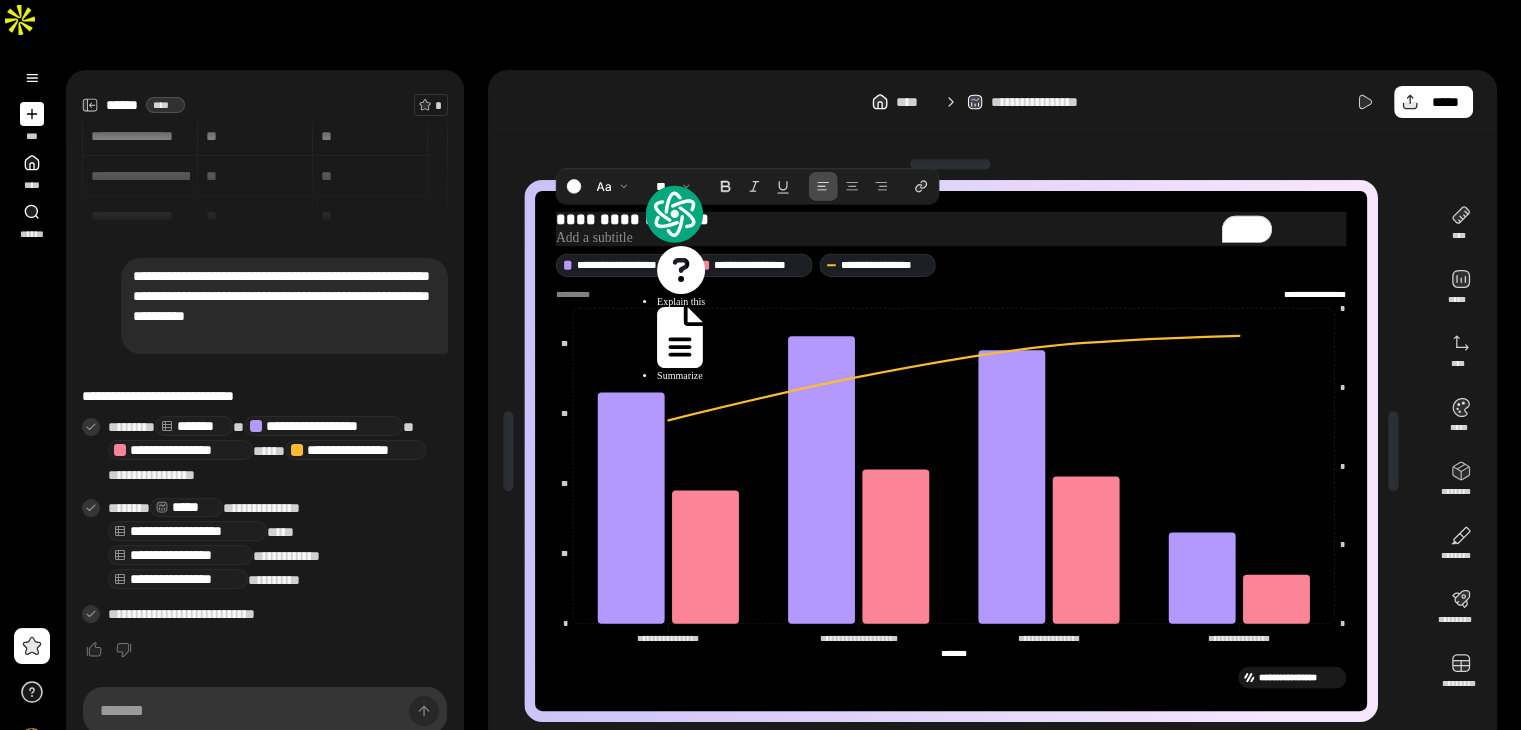 click on "**********" at bounding box center (951, 221) 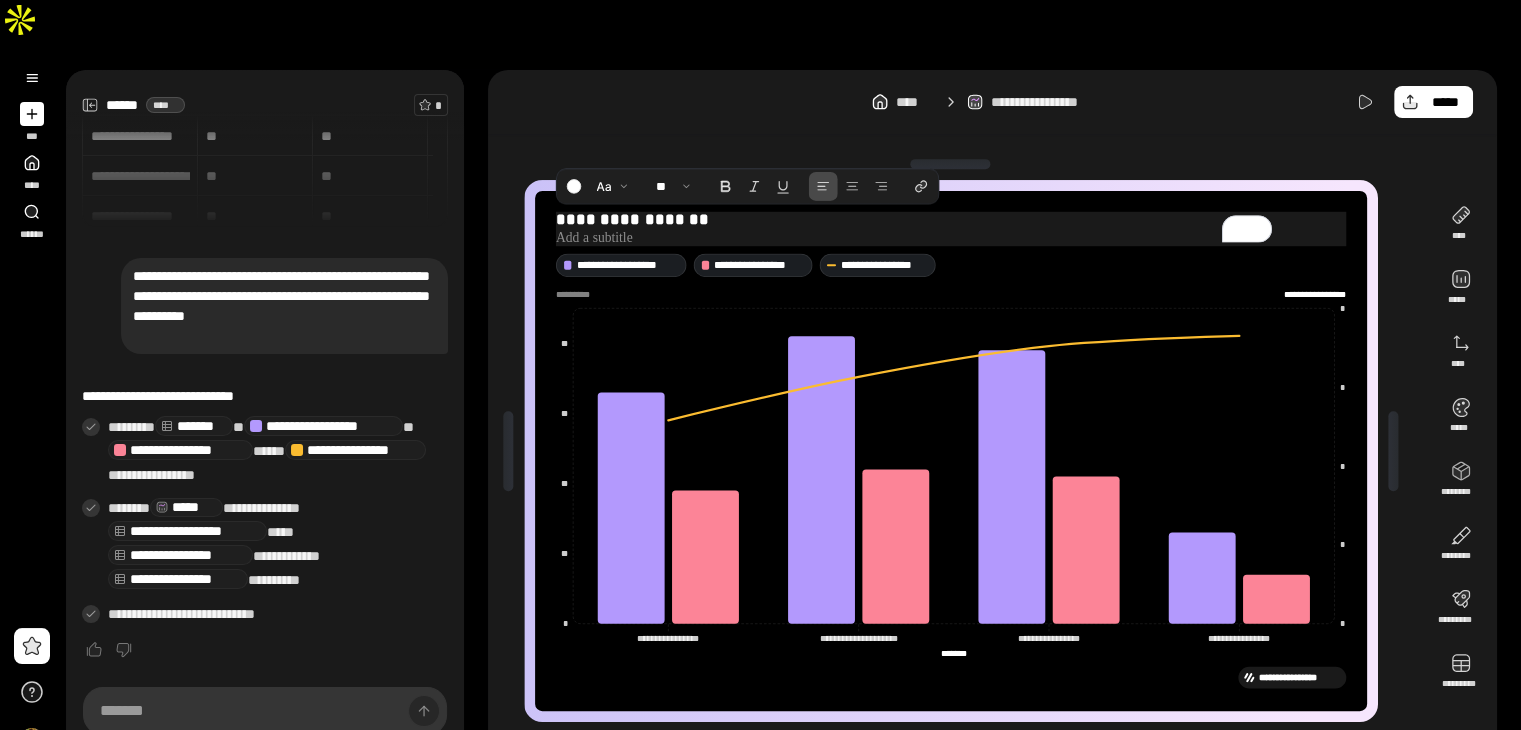 type 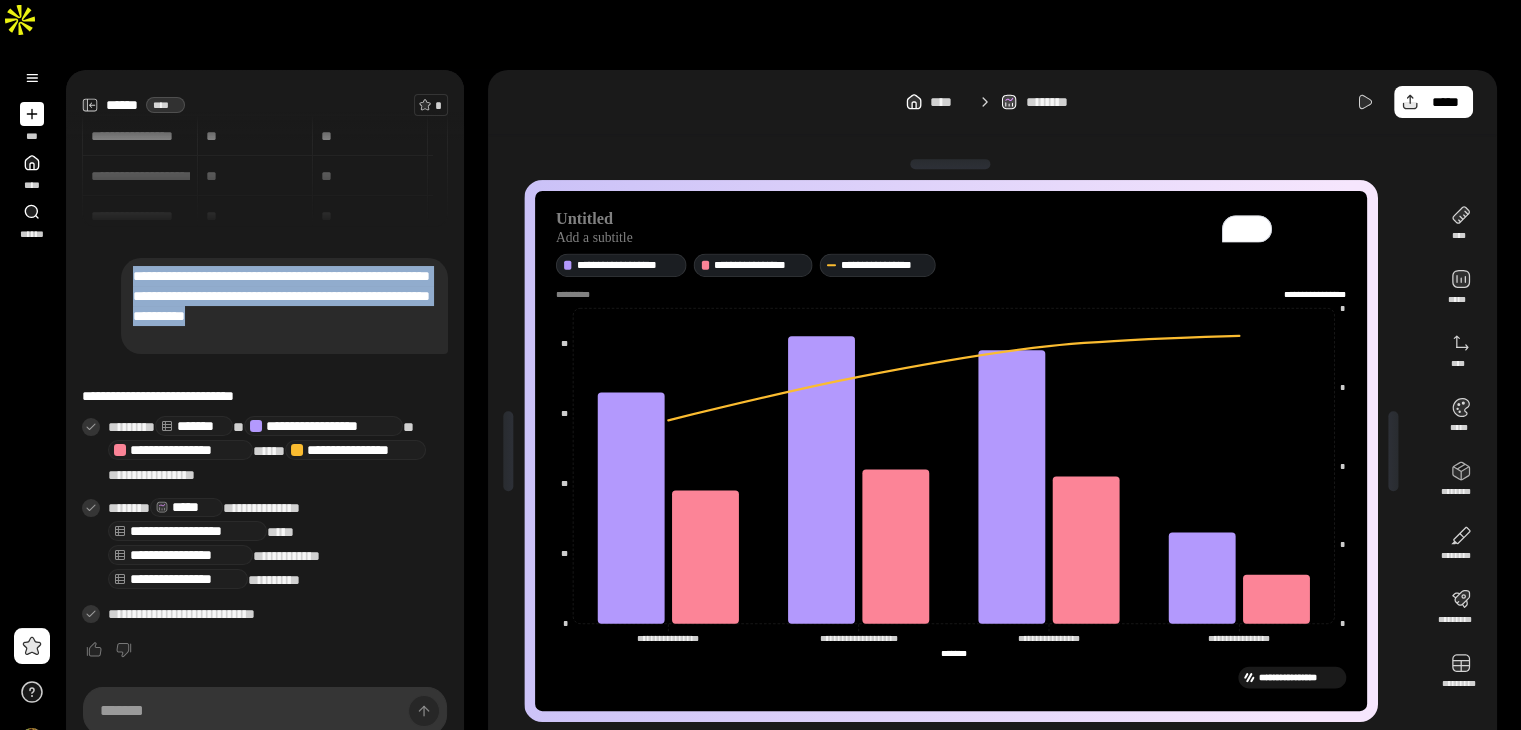 drag, startPoint x: 152, startPoint y: 290, endPoint x: 119, endPoint y: 236, distance: 63.28507 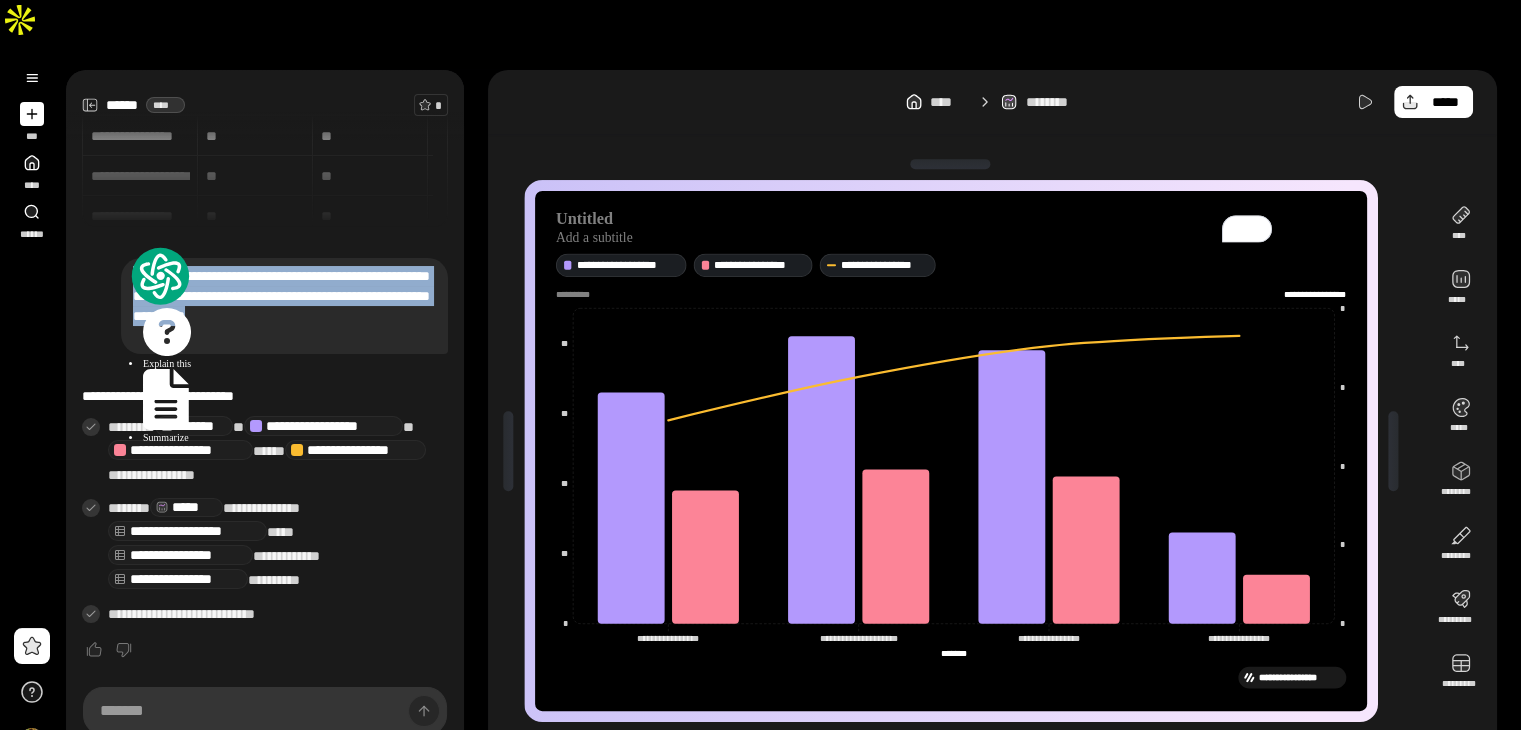 copy on "**********" 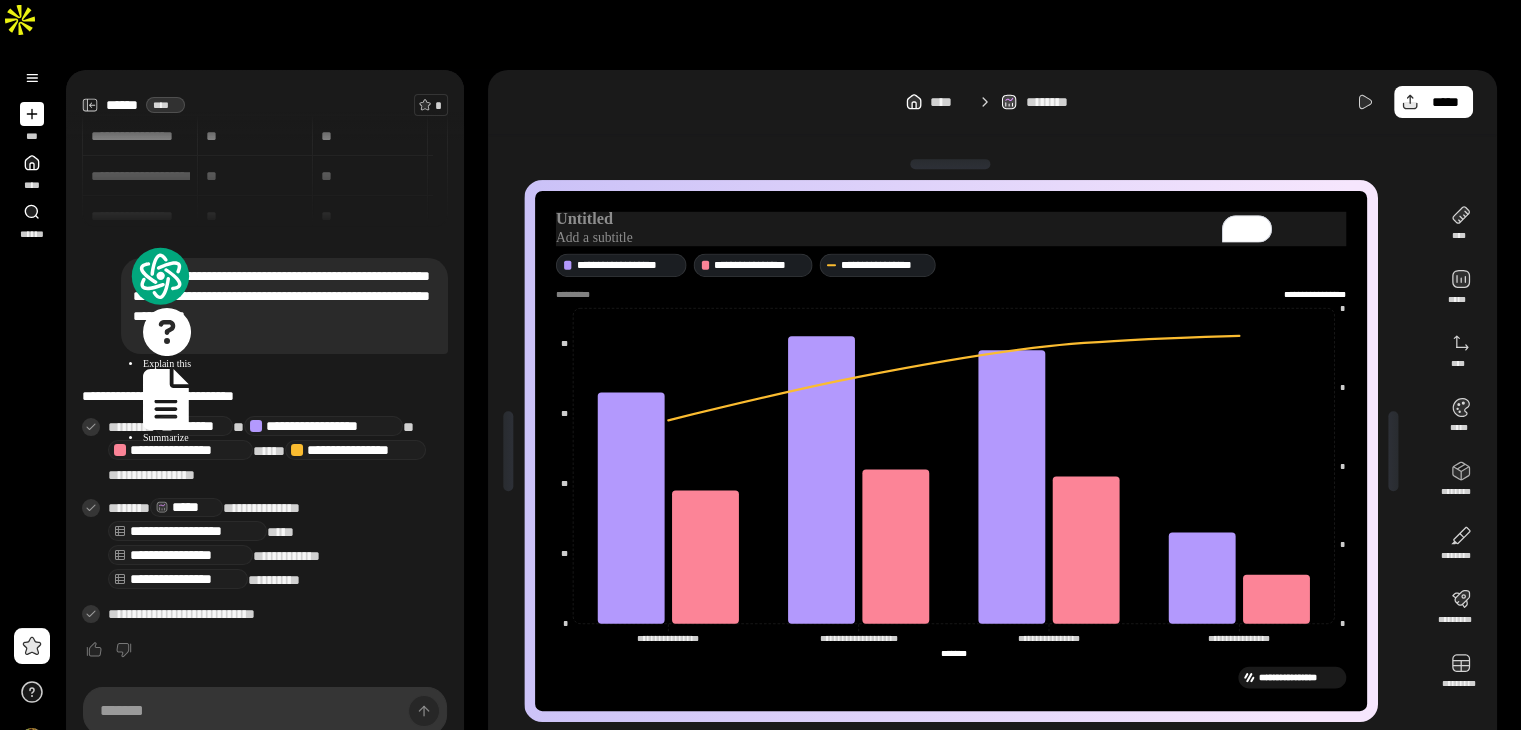 click at bounding box center [951, 221] 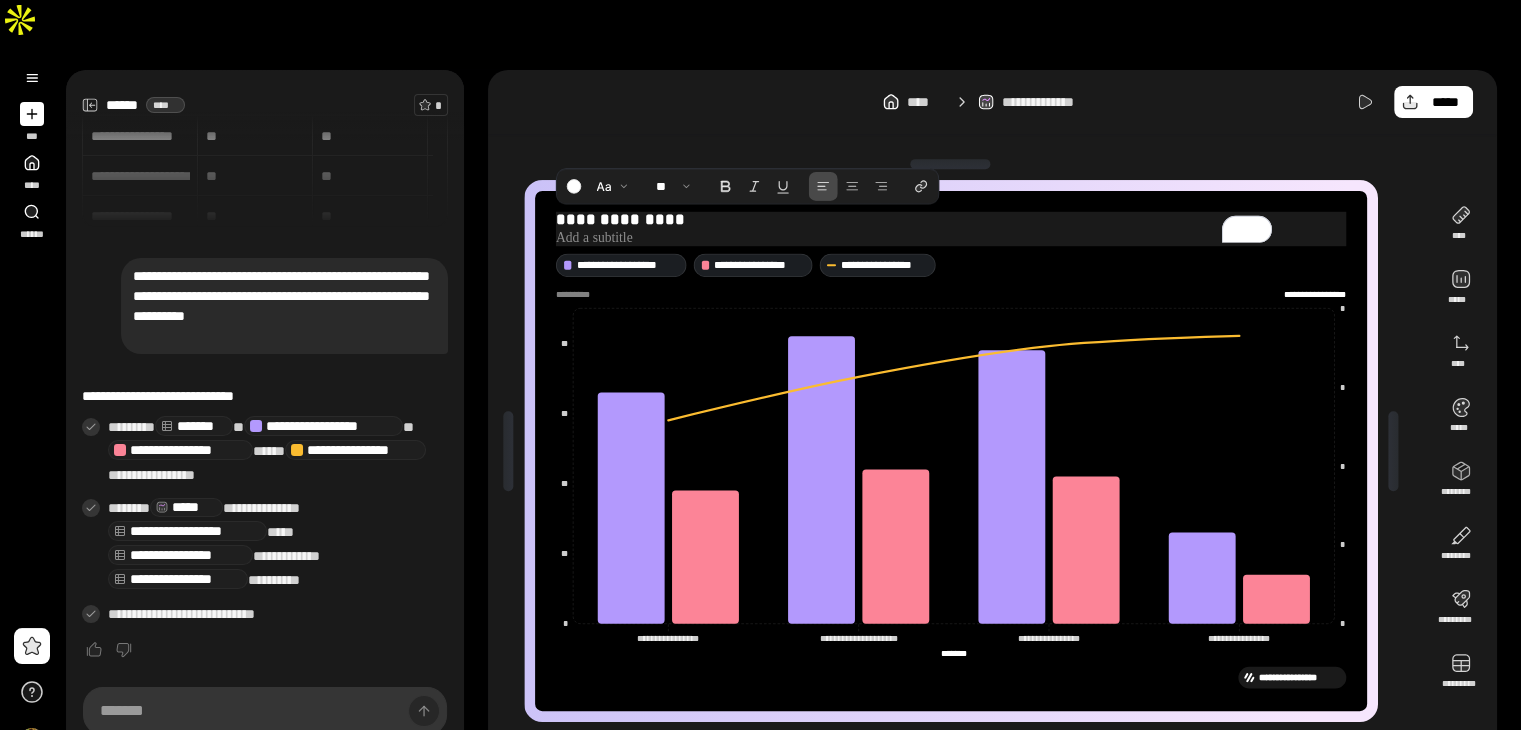 click on "**********" at bounding box center [951, 221] 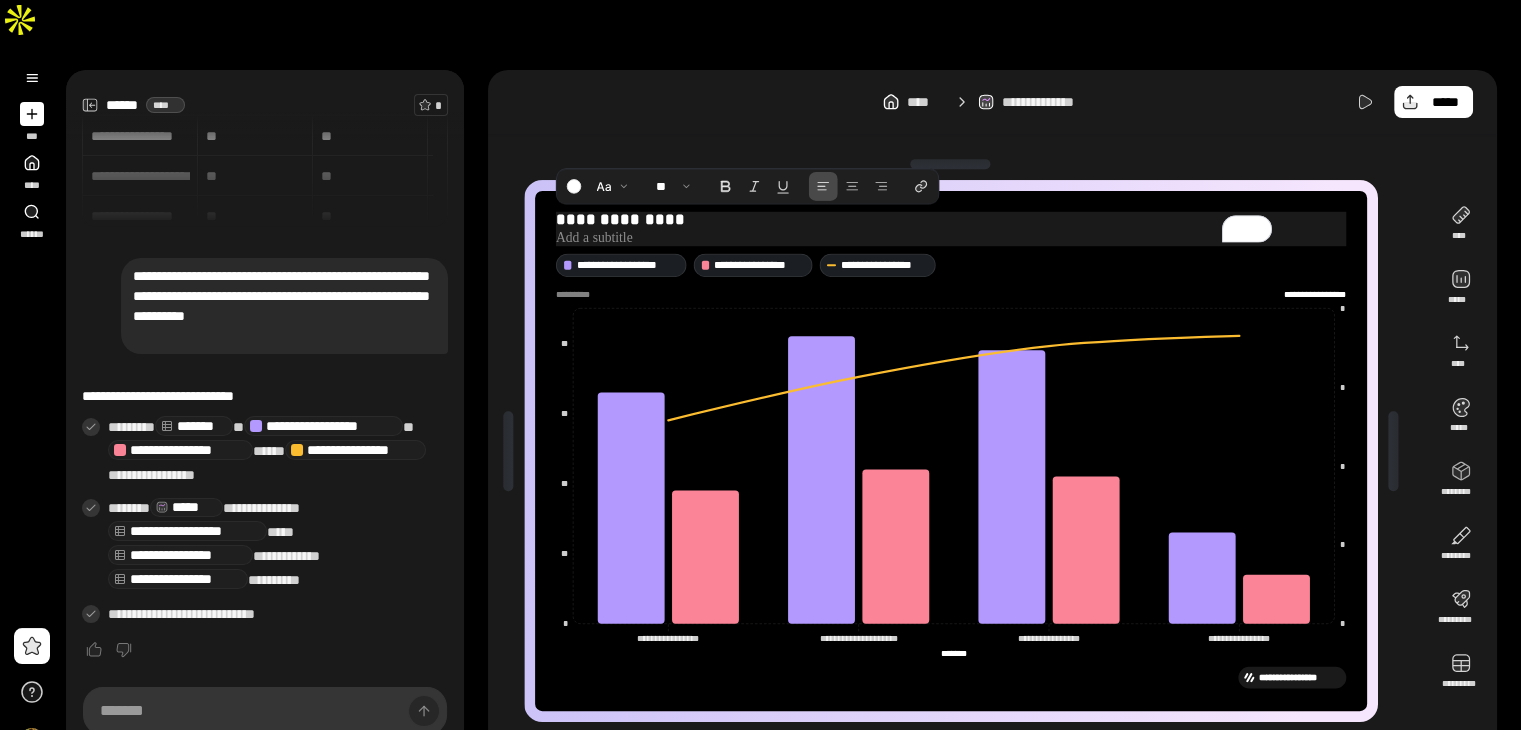 click on "**********" 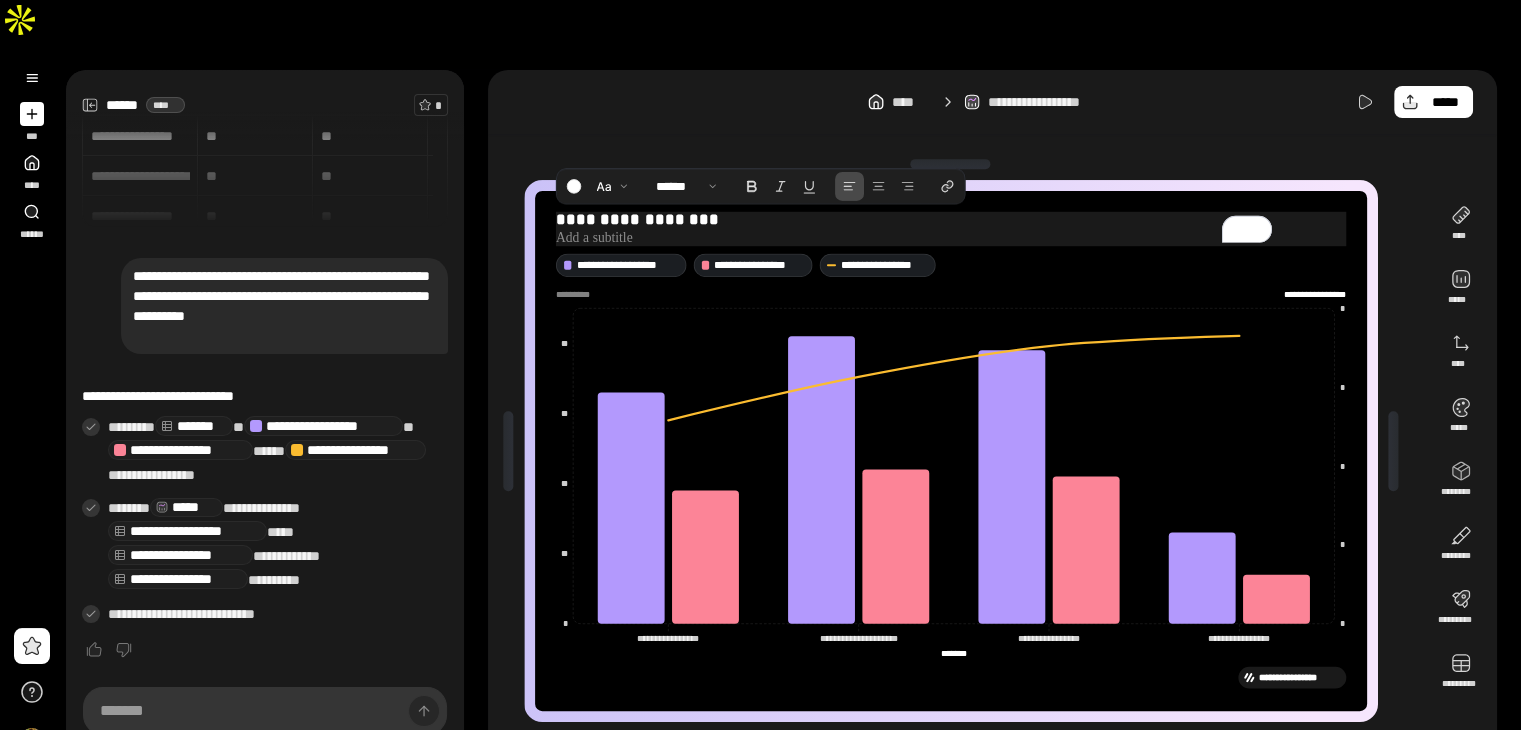click at bounding box center [951, 238] 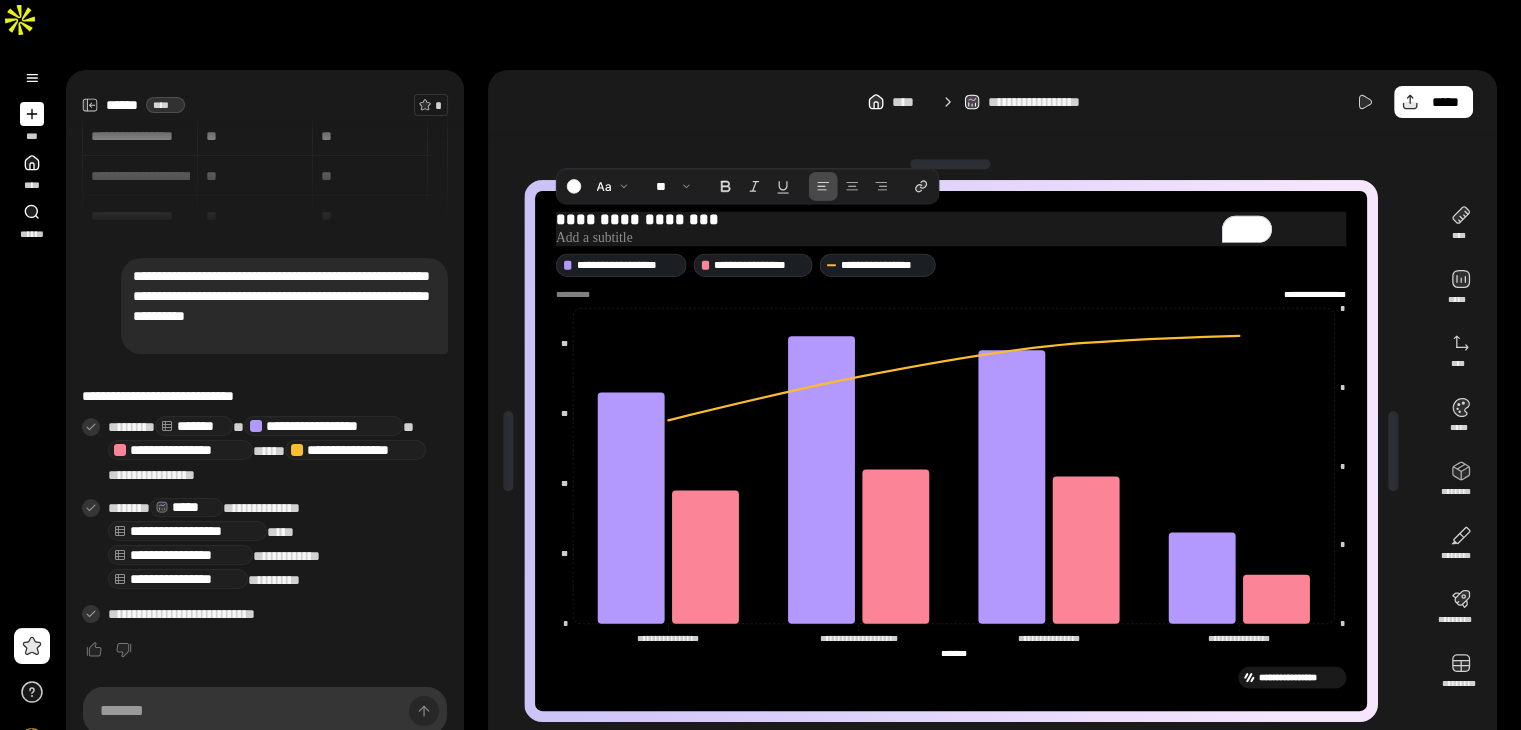 click on "**********" at bounding box center (951, 221) 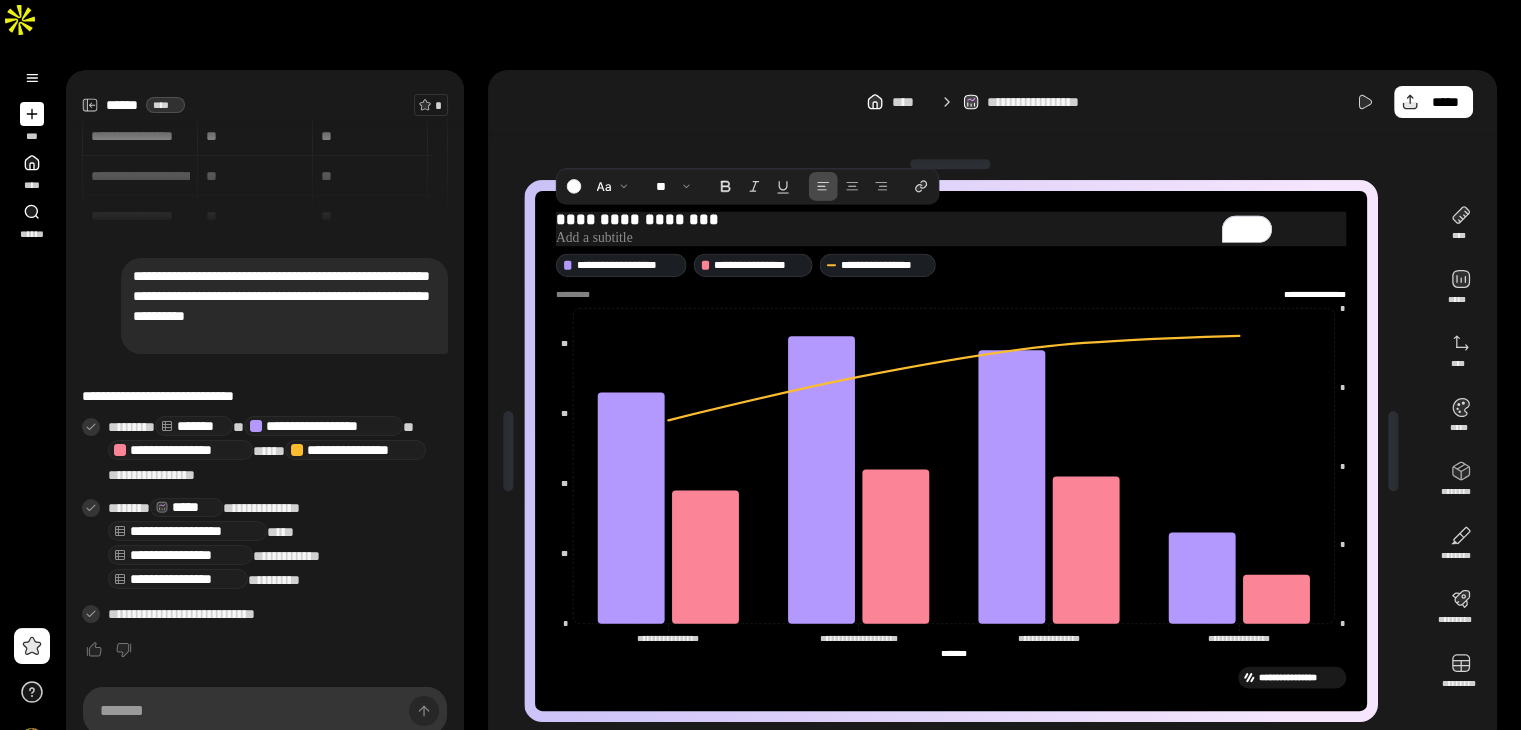 click on "**********" at bounding box center (951, 221) 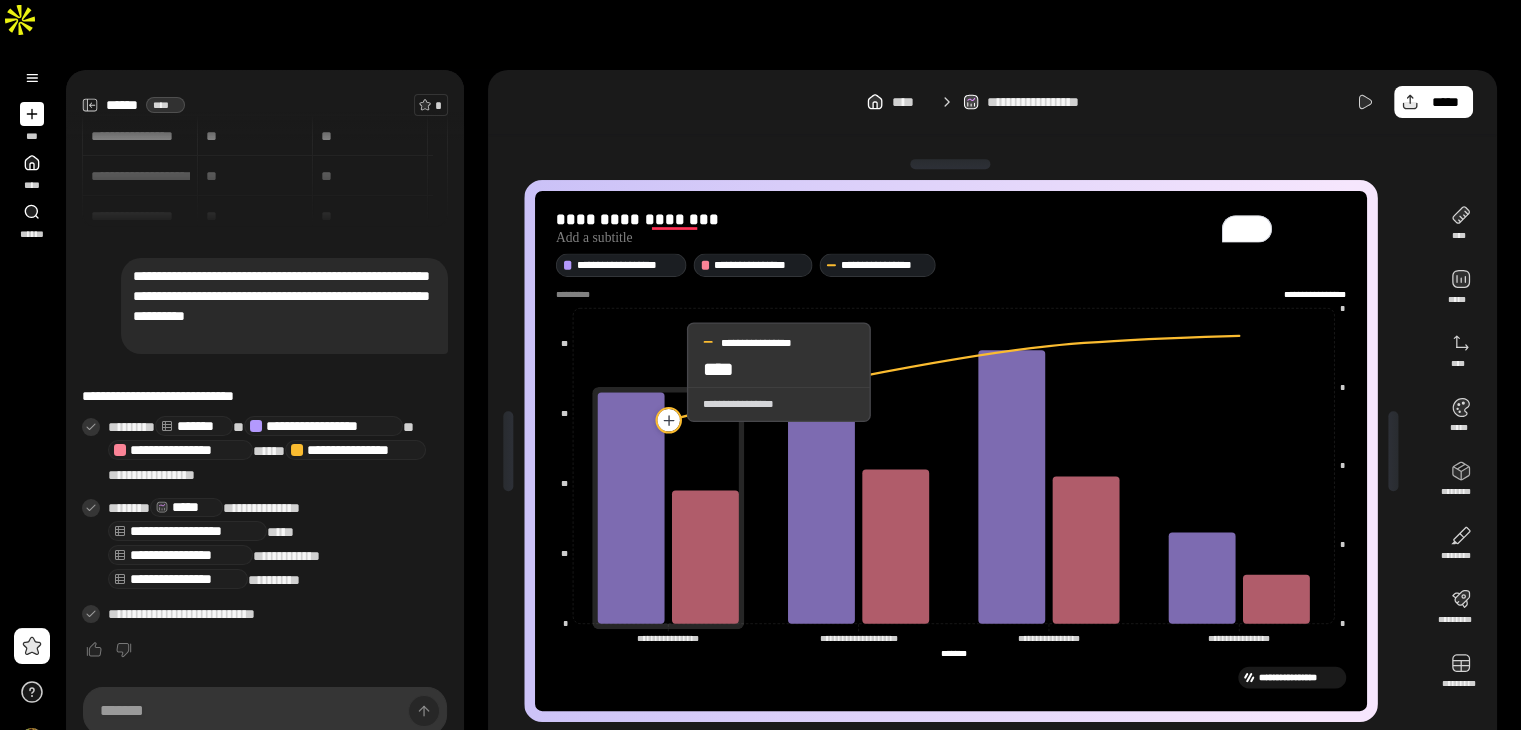 click 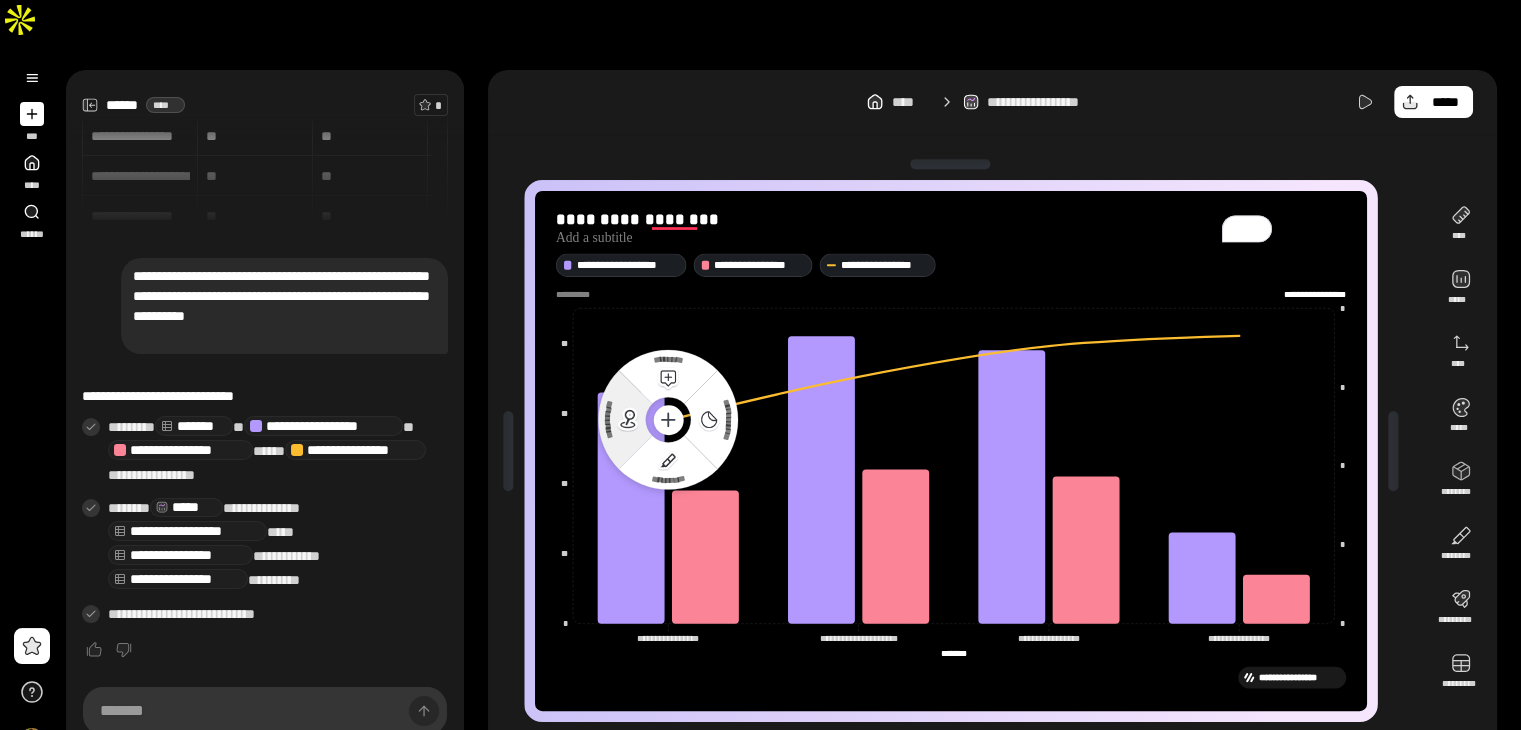 click 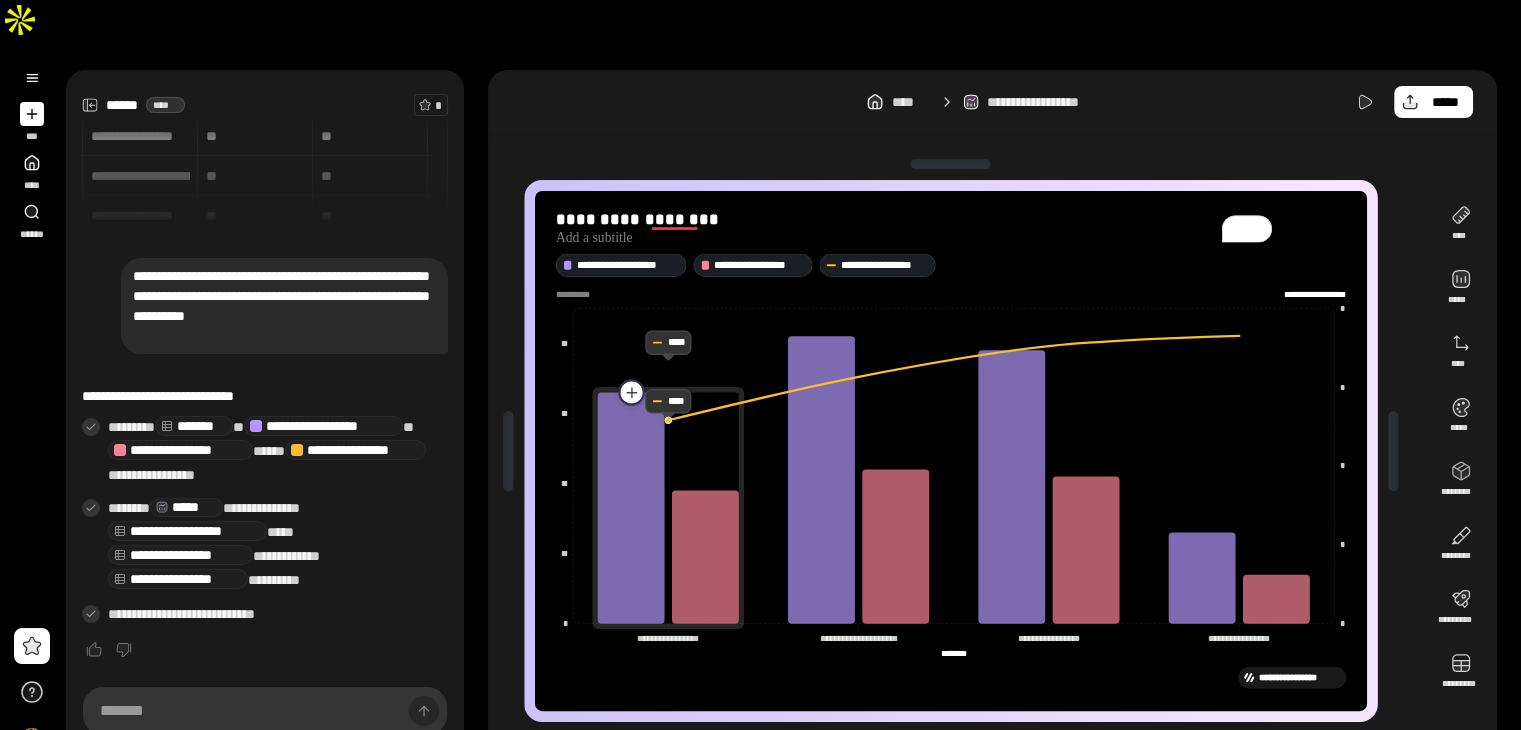 click 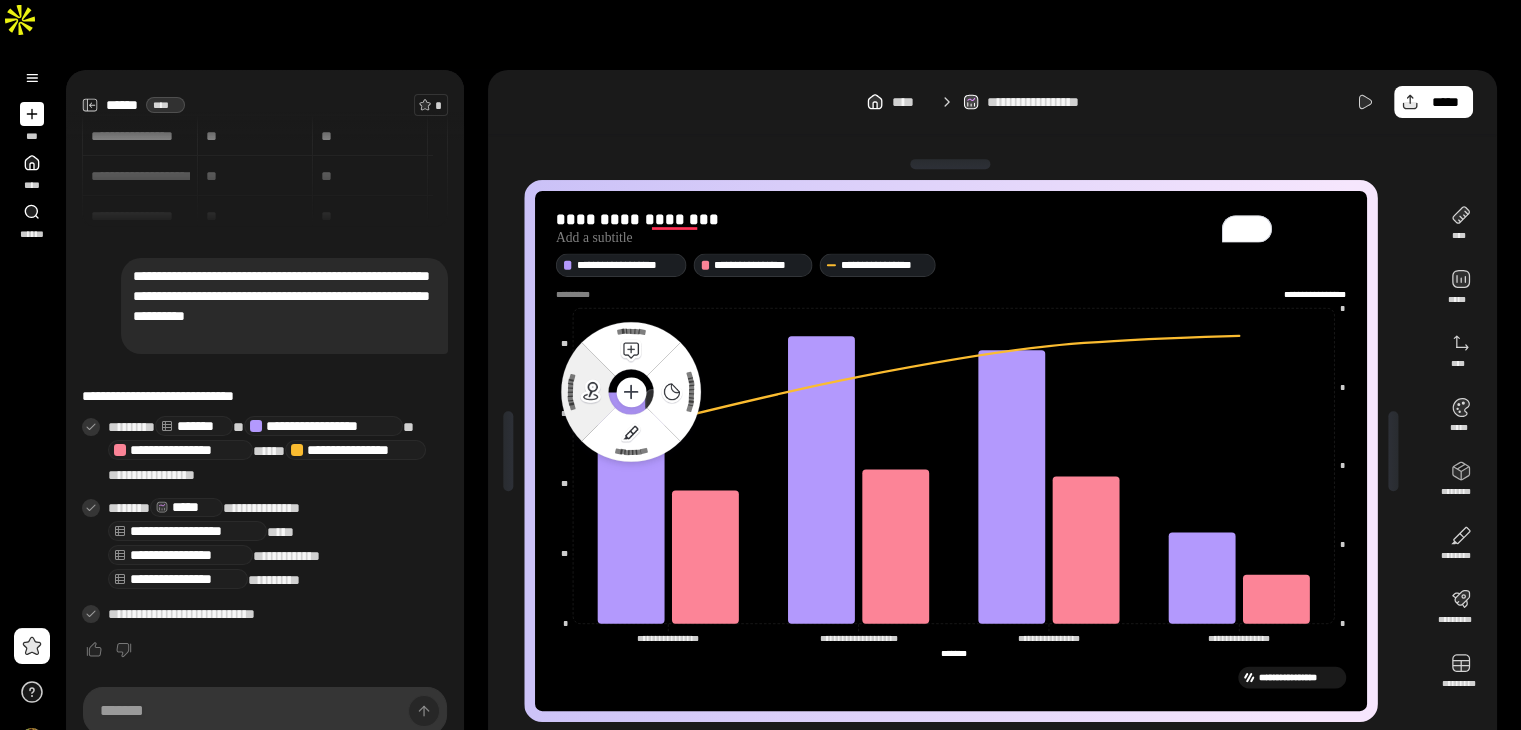 click 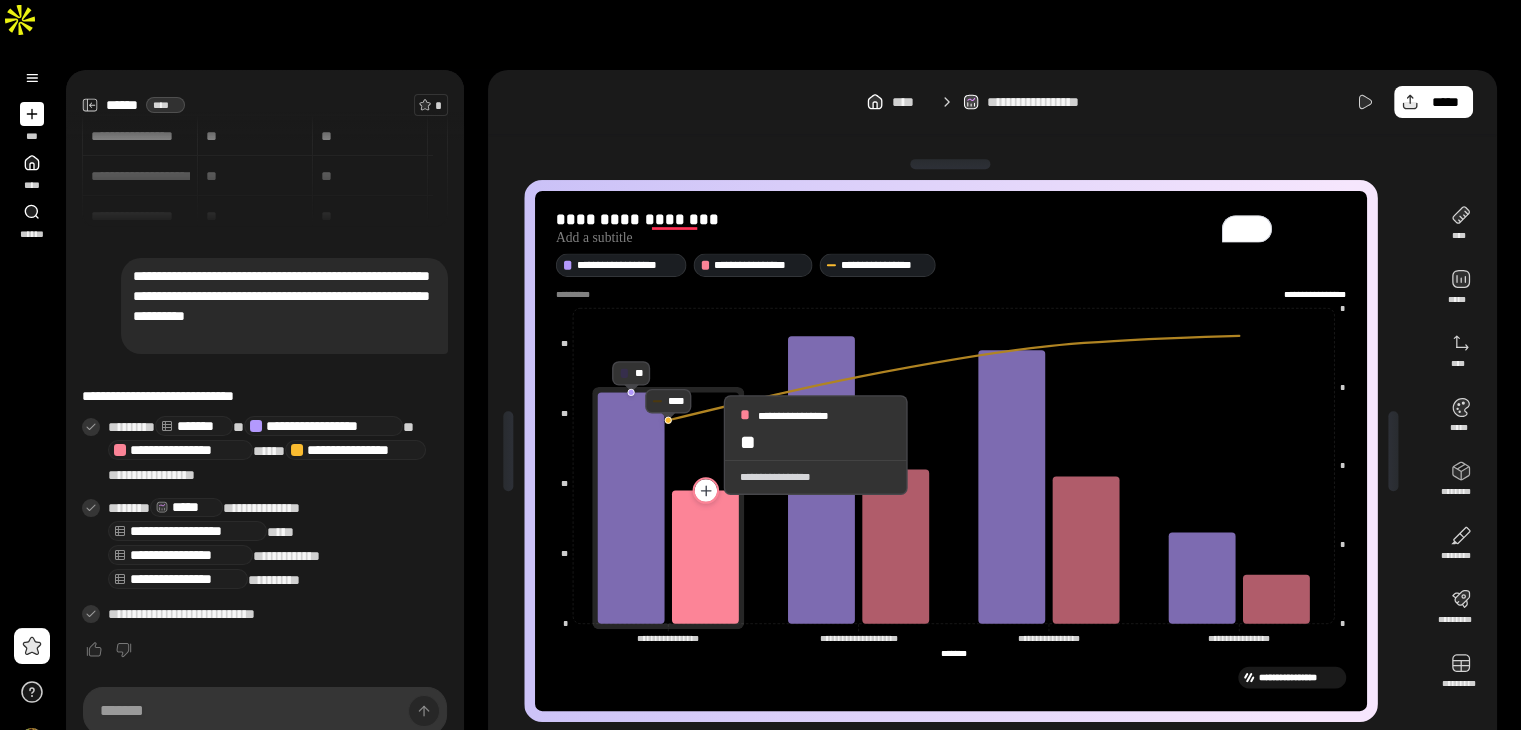 click 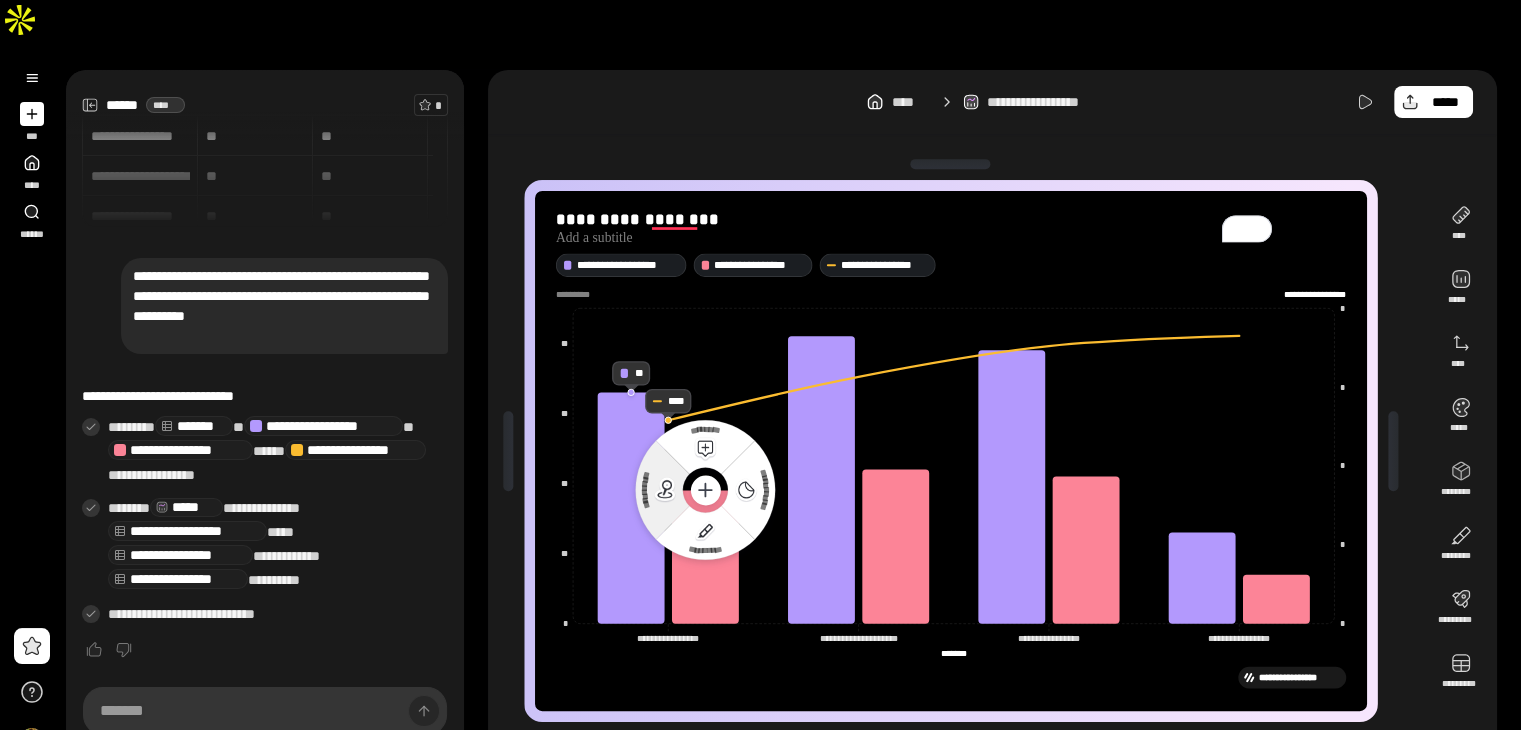 click 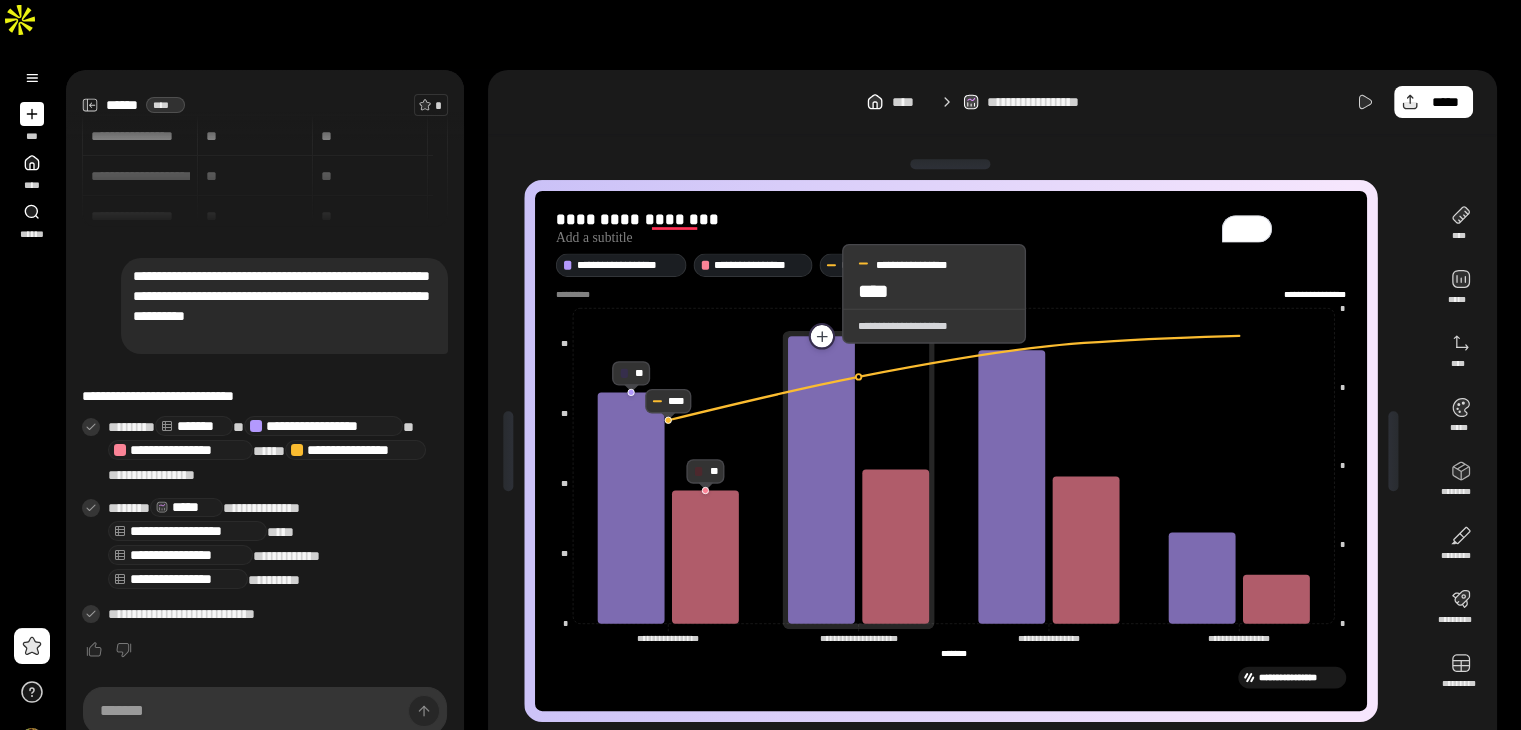 click 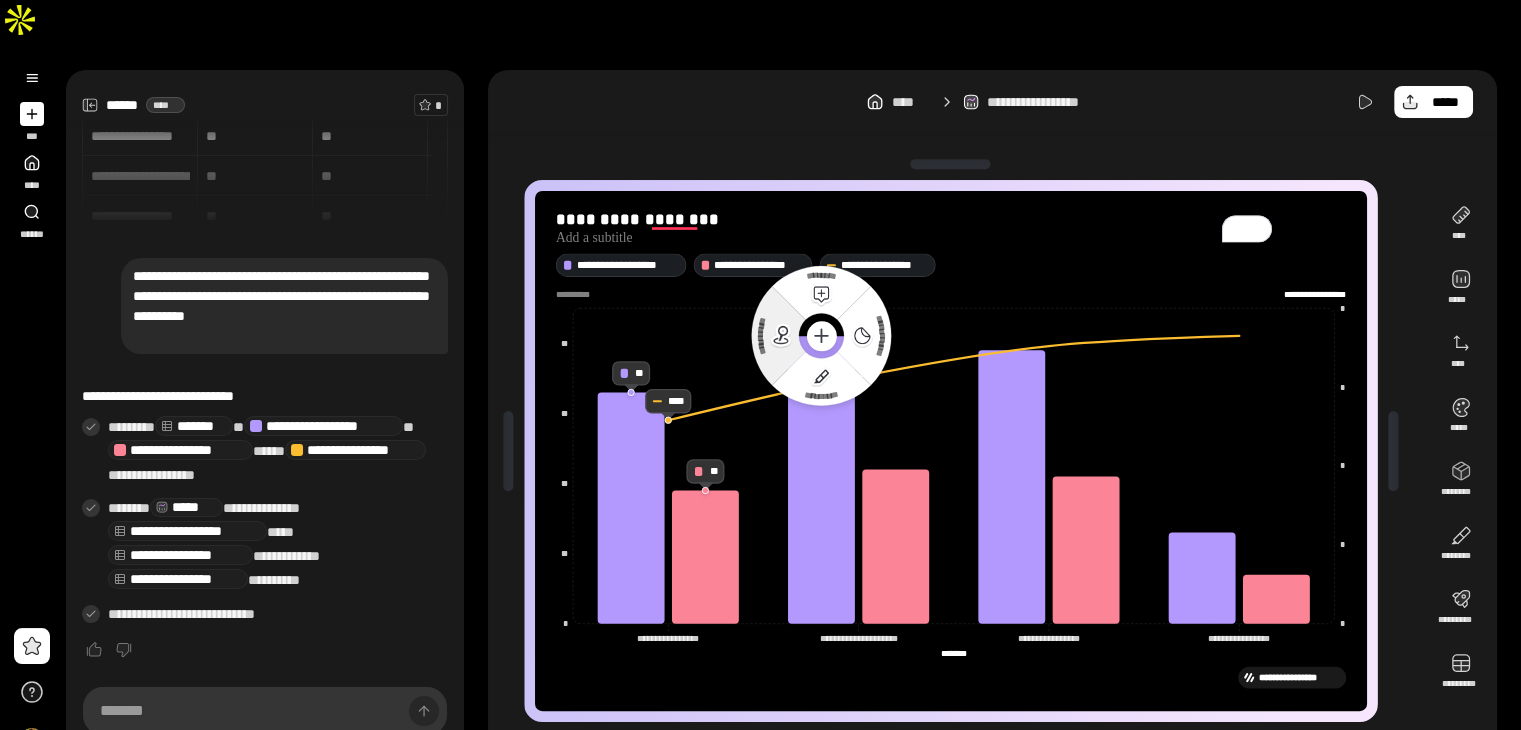 click 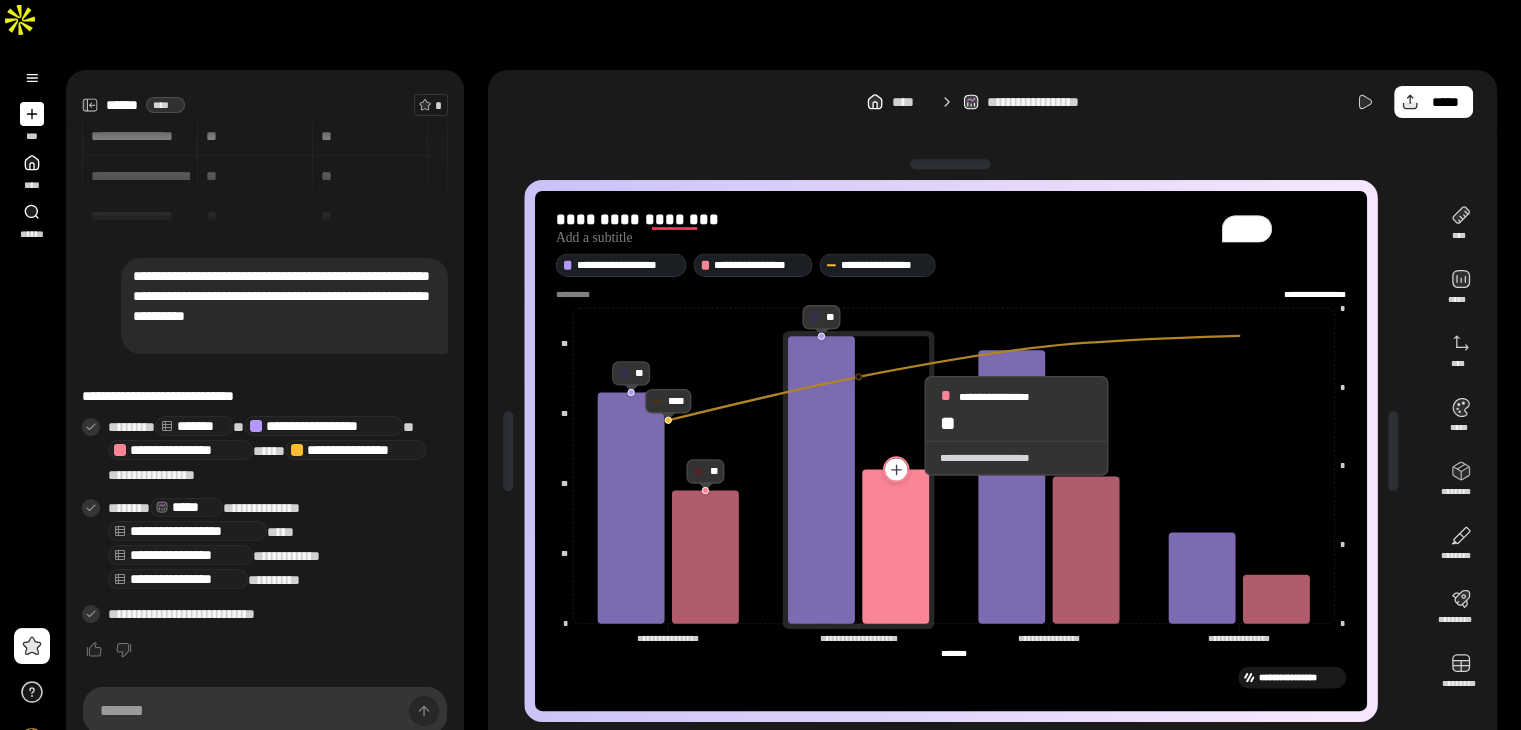 click 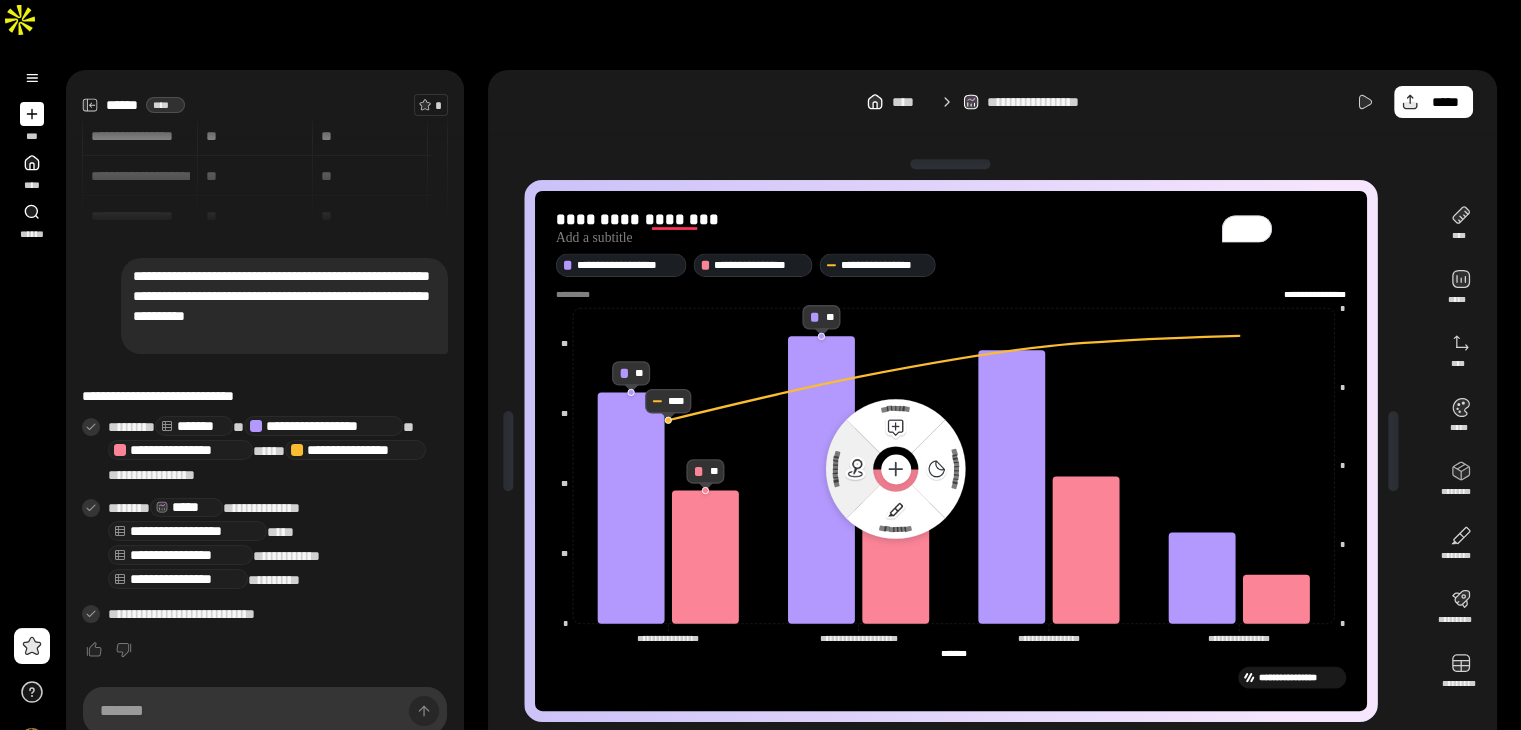 click 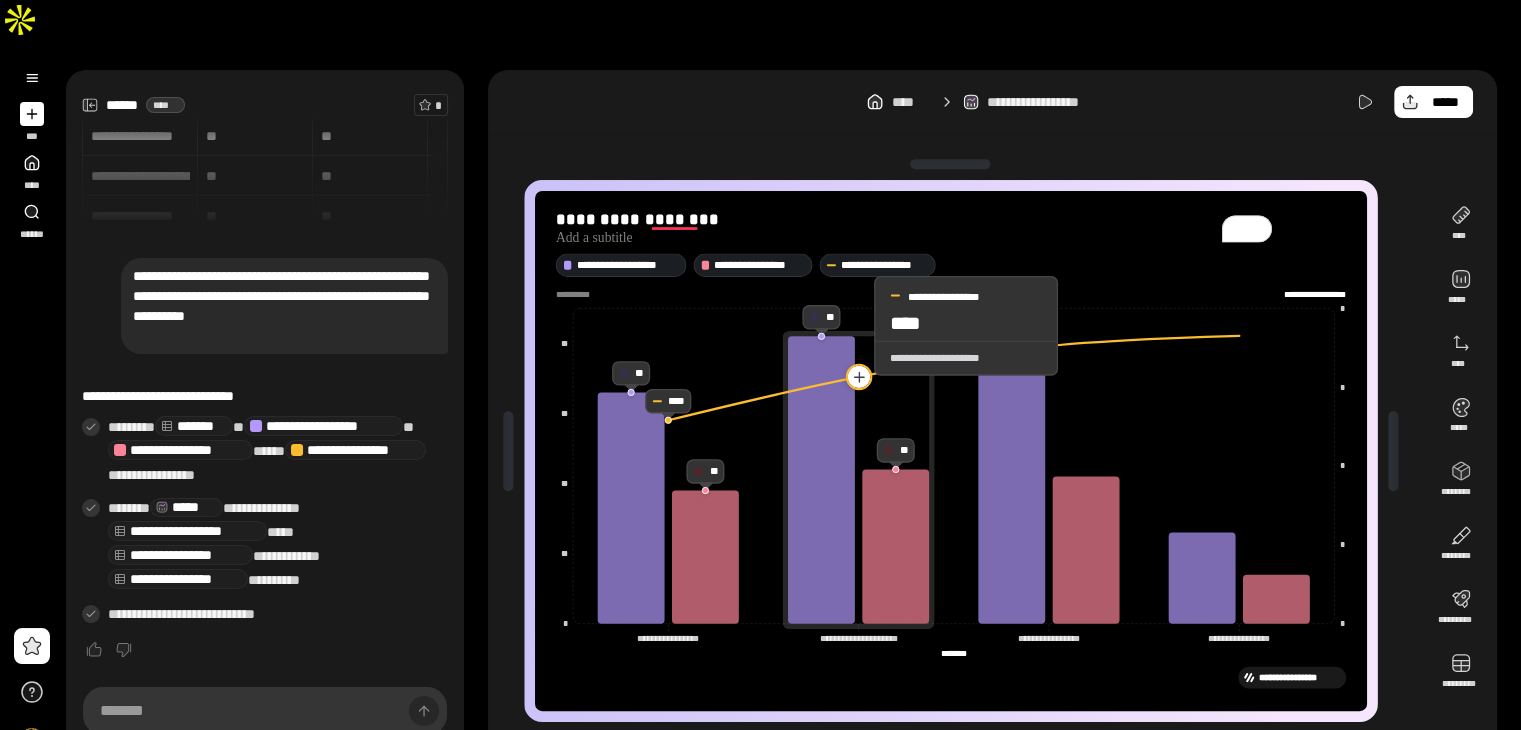 click 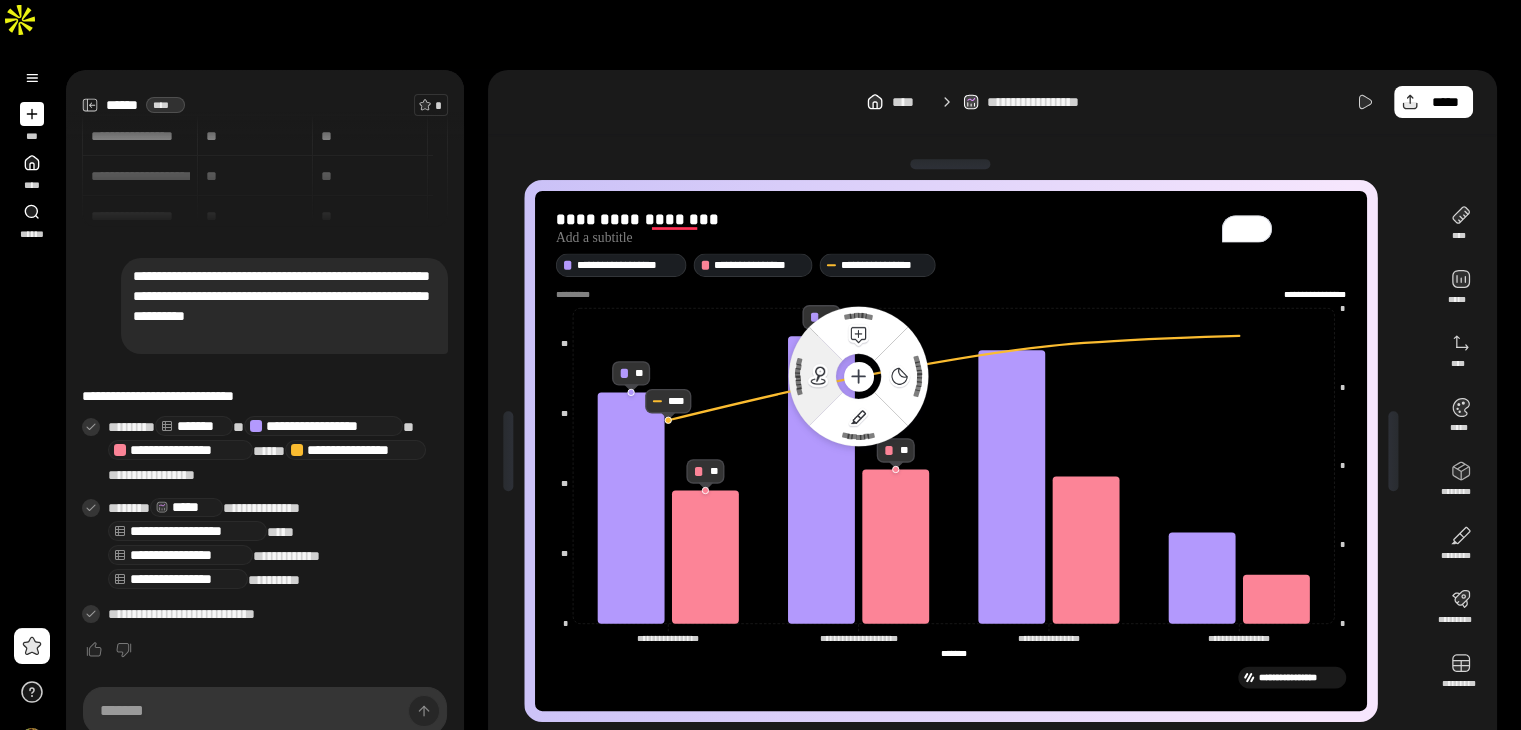 click 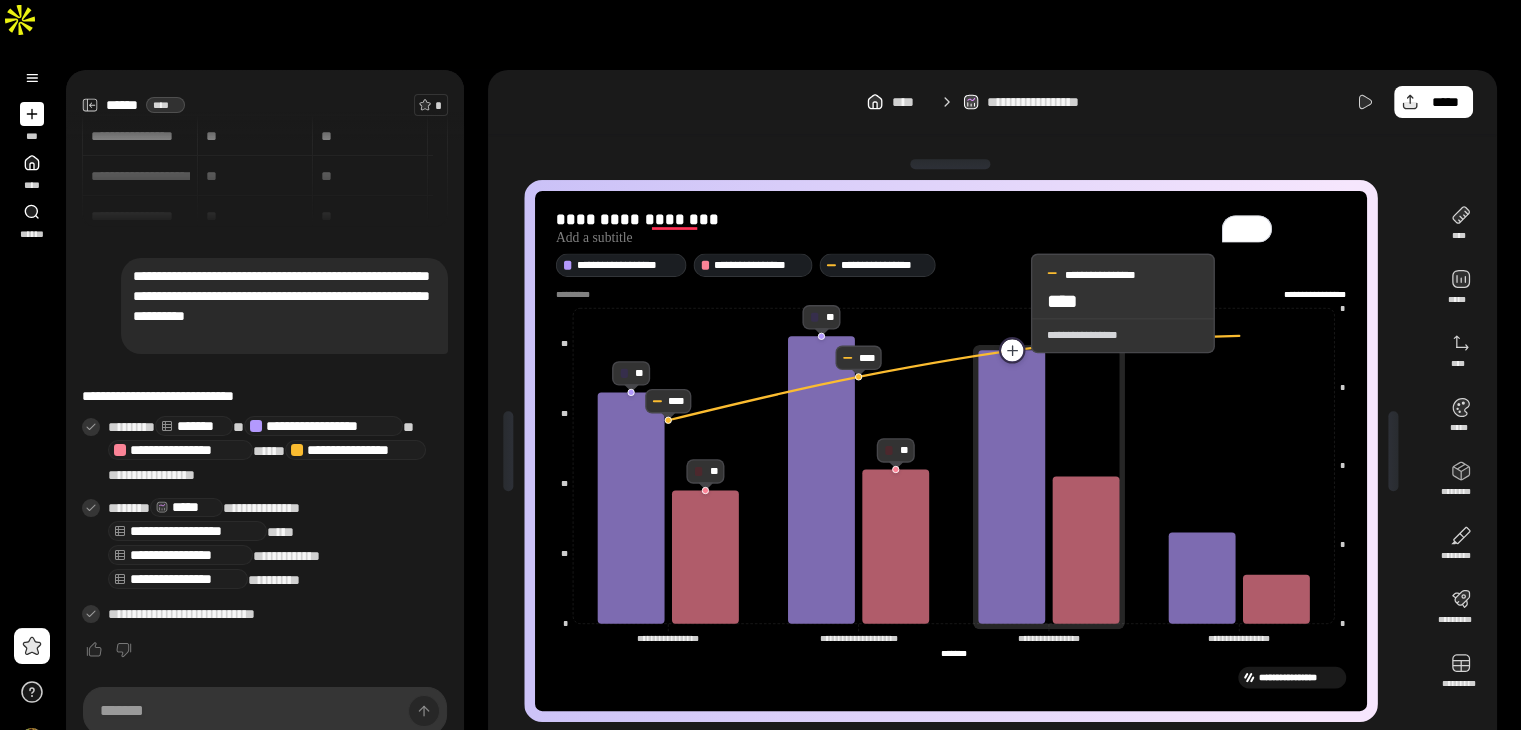 click 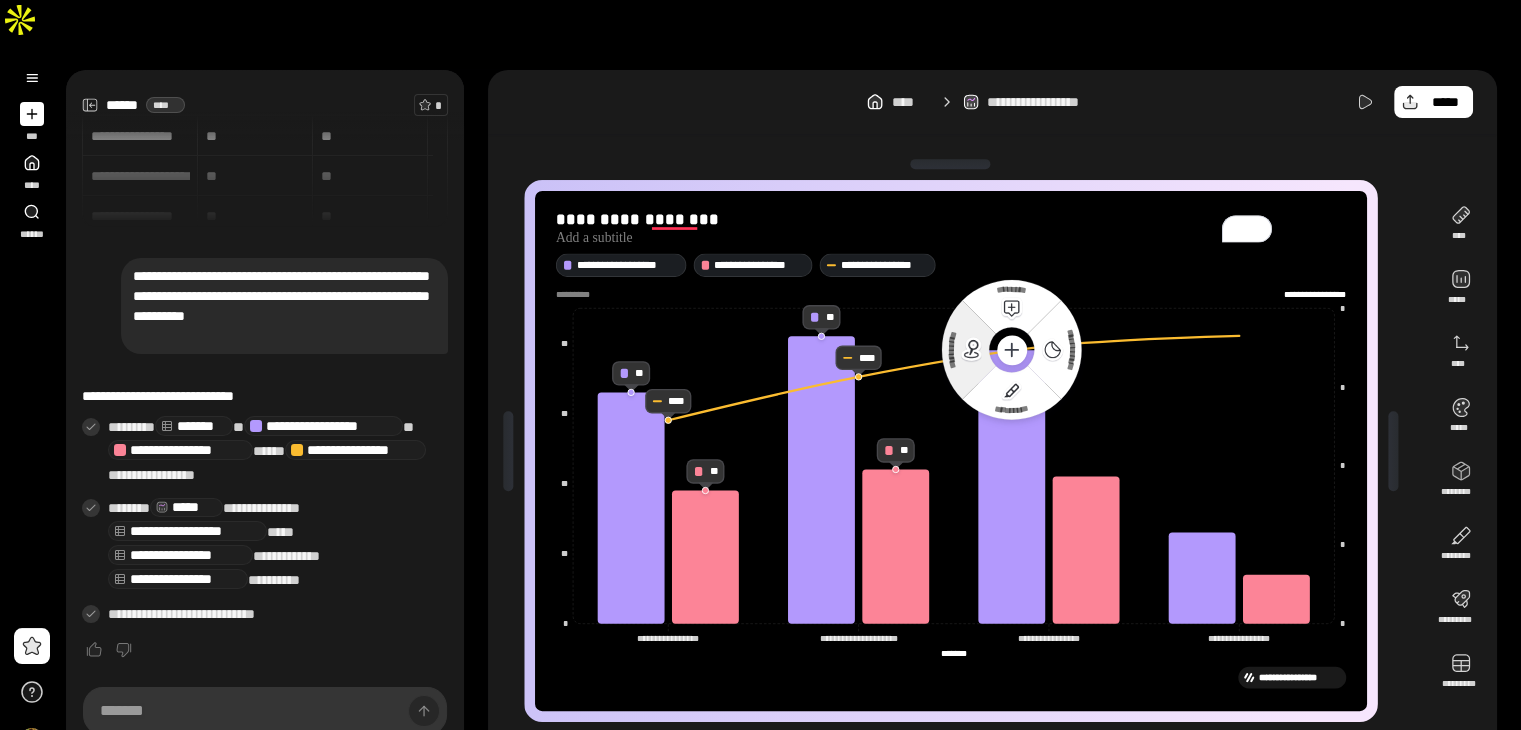 click 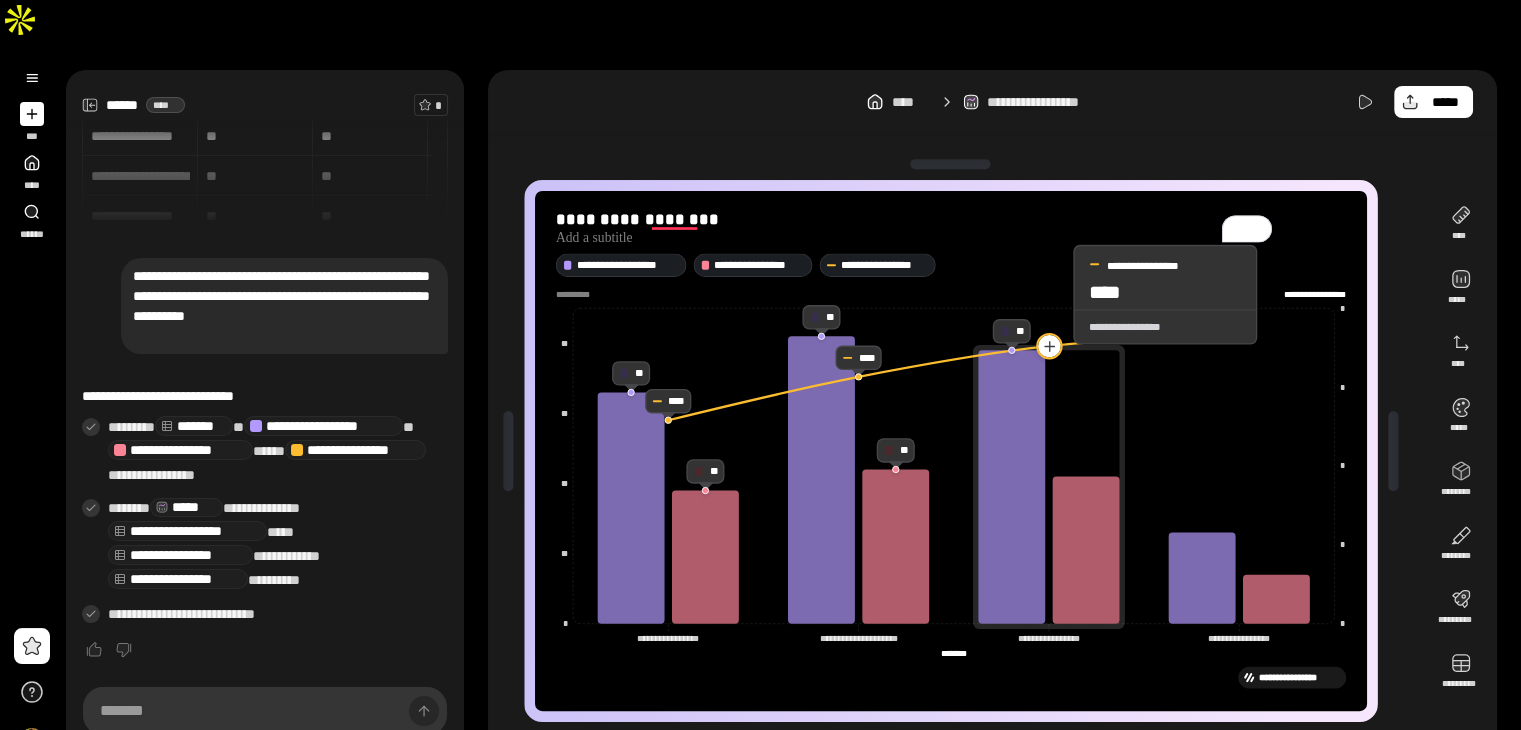 click 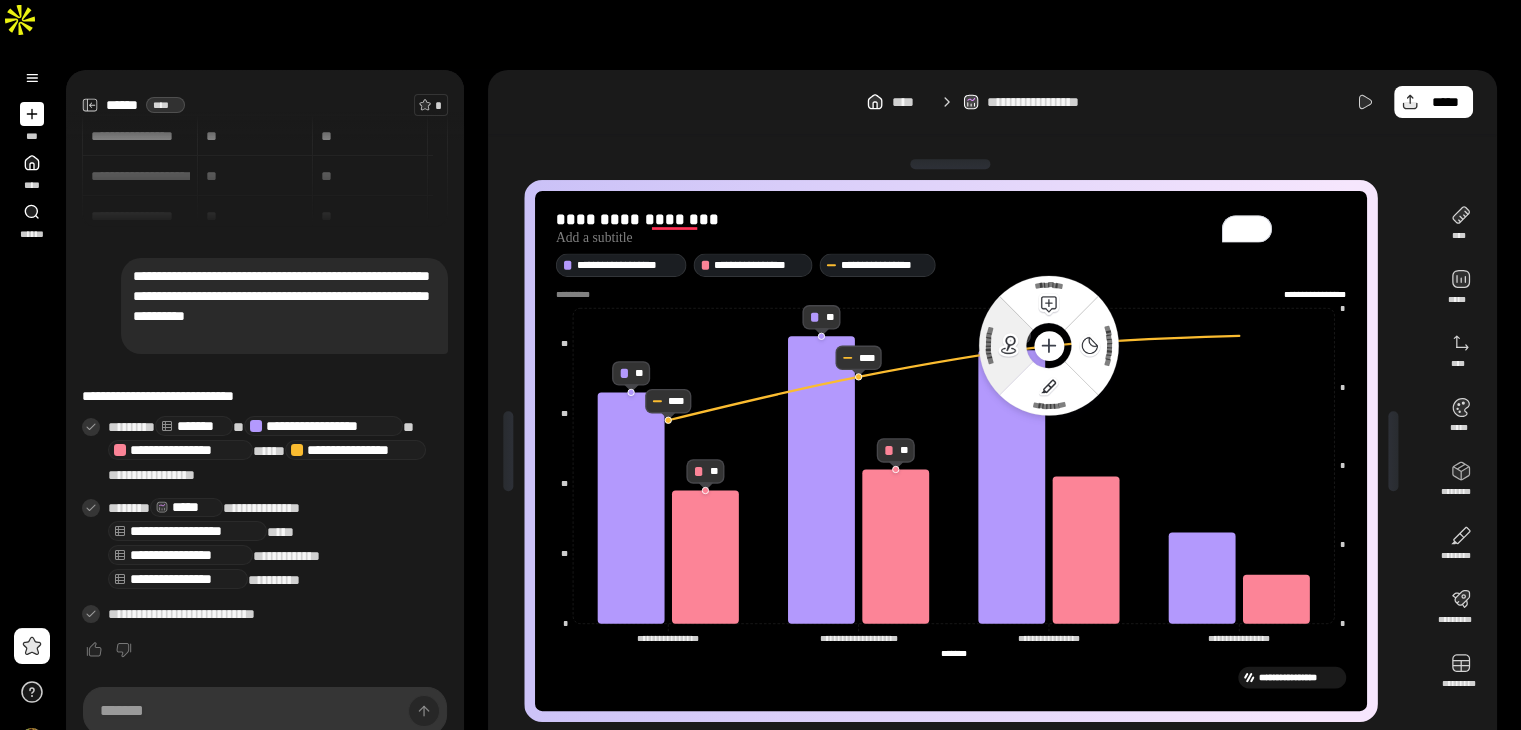 click 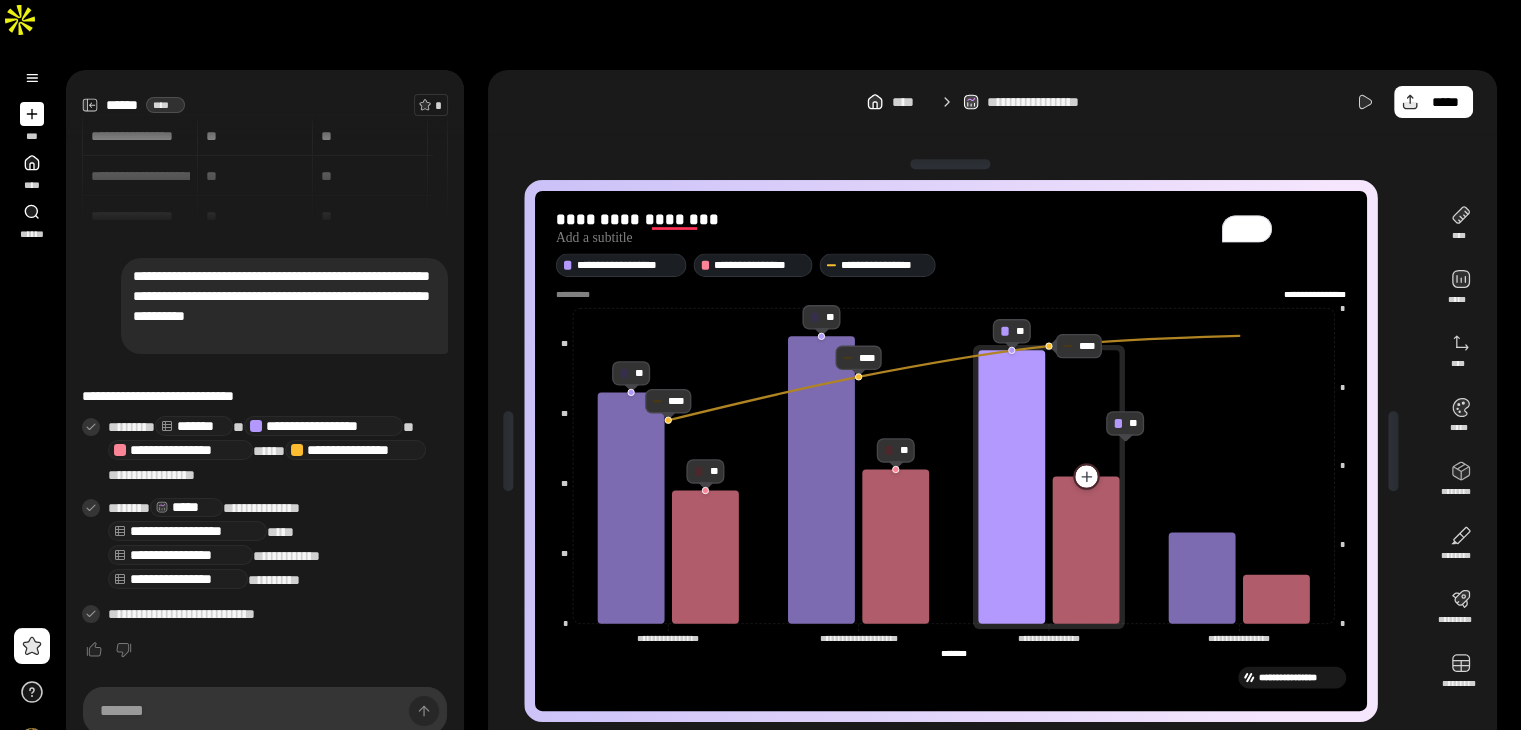 click 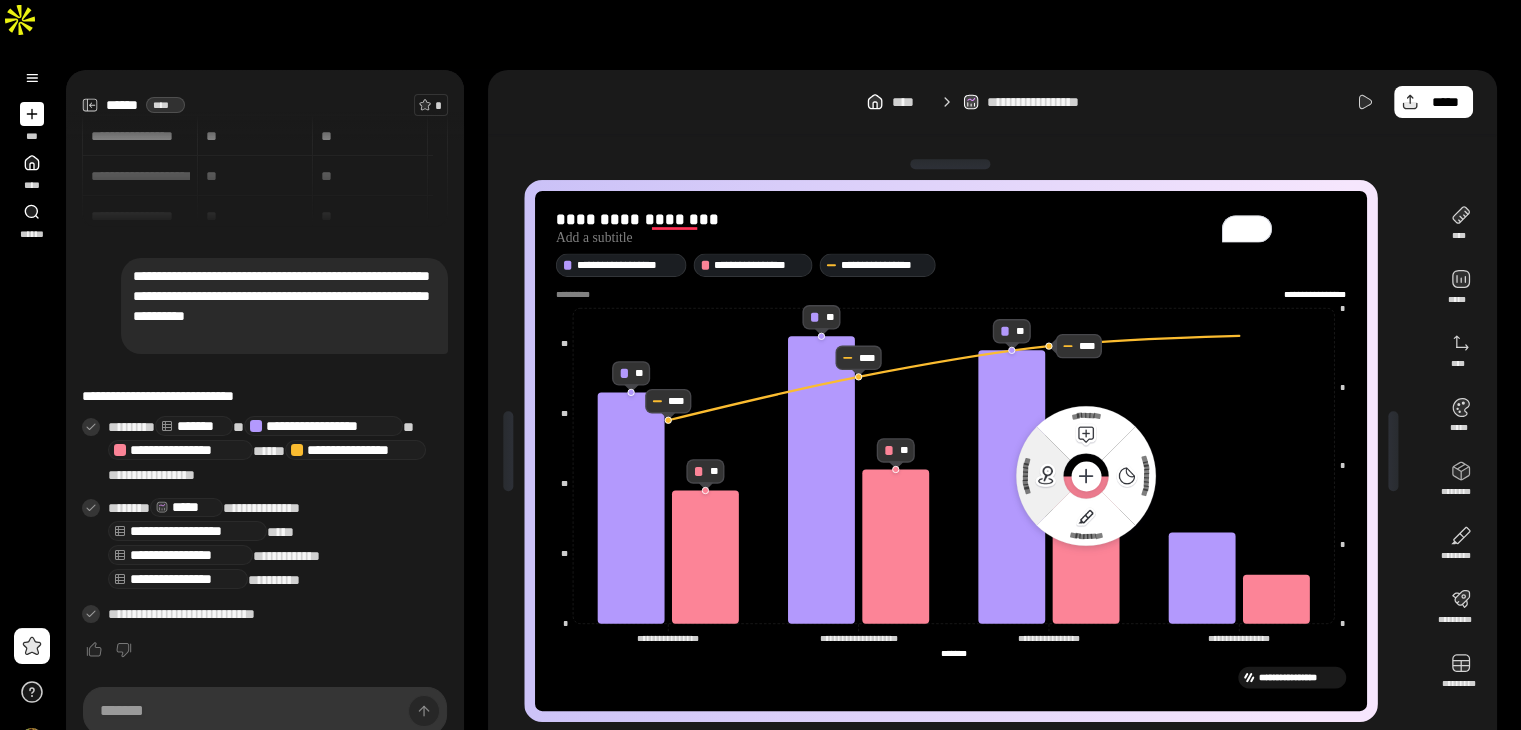 click 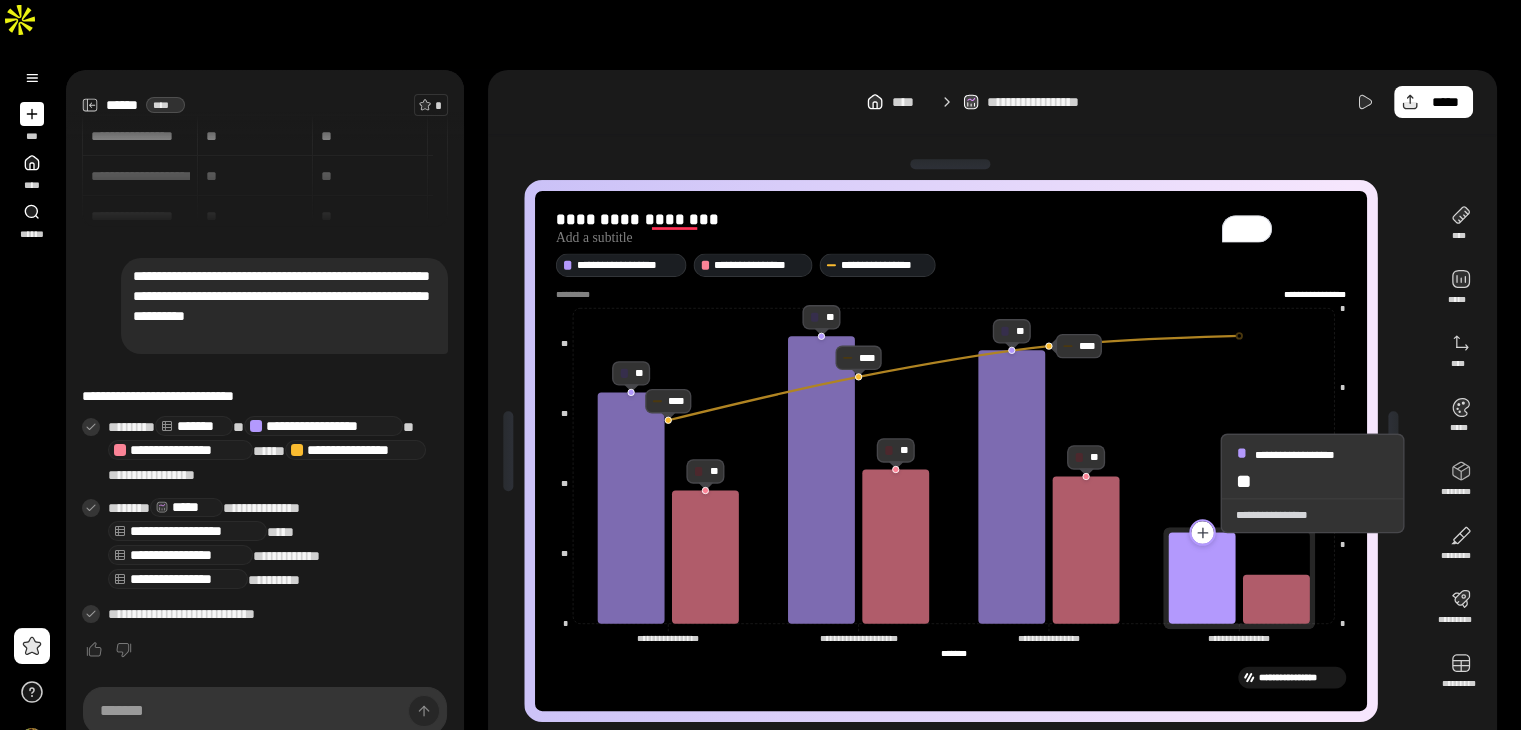 click 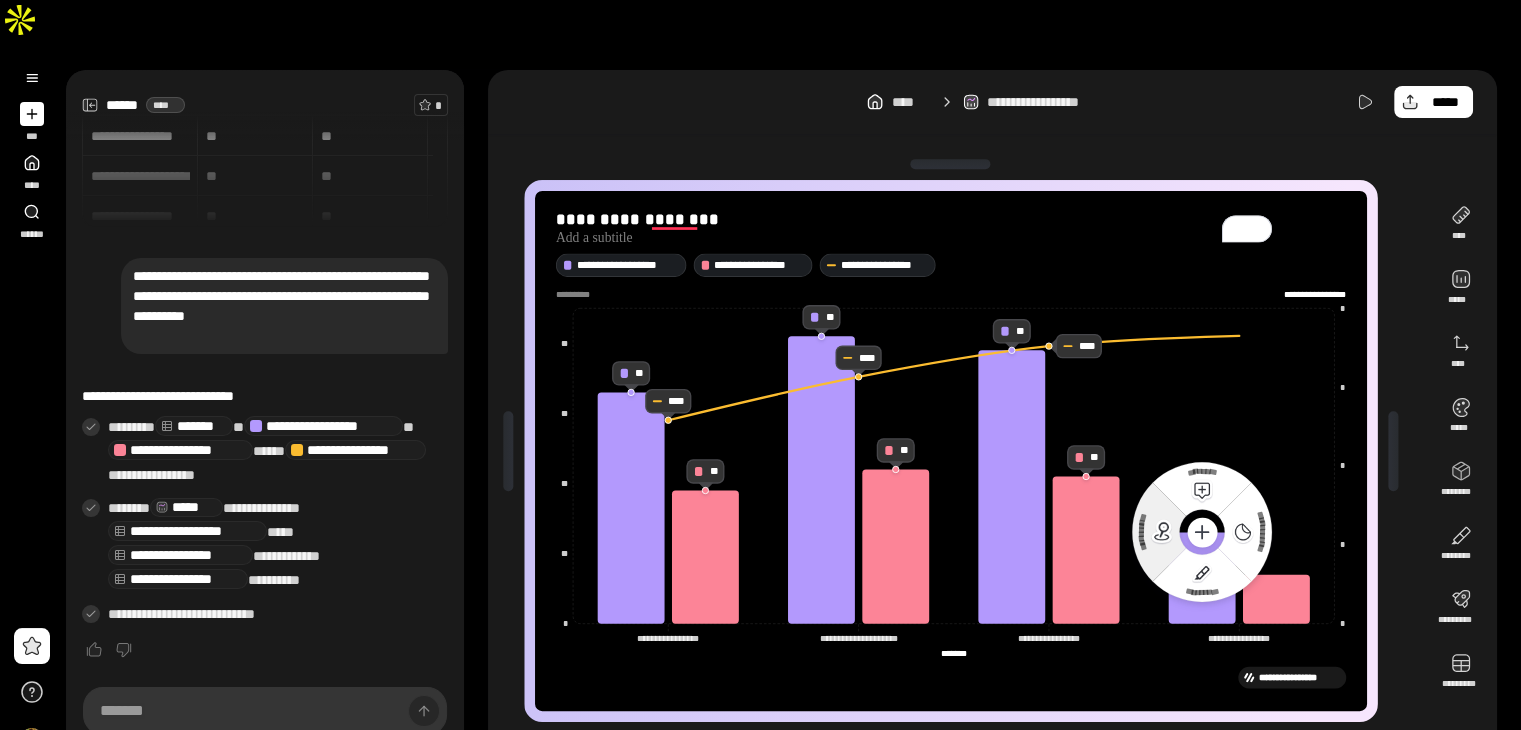 click on "**********" 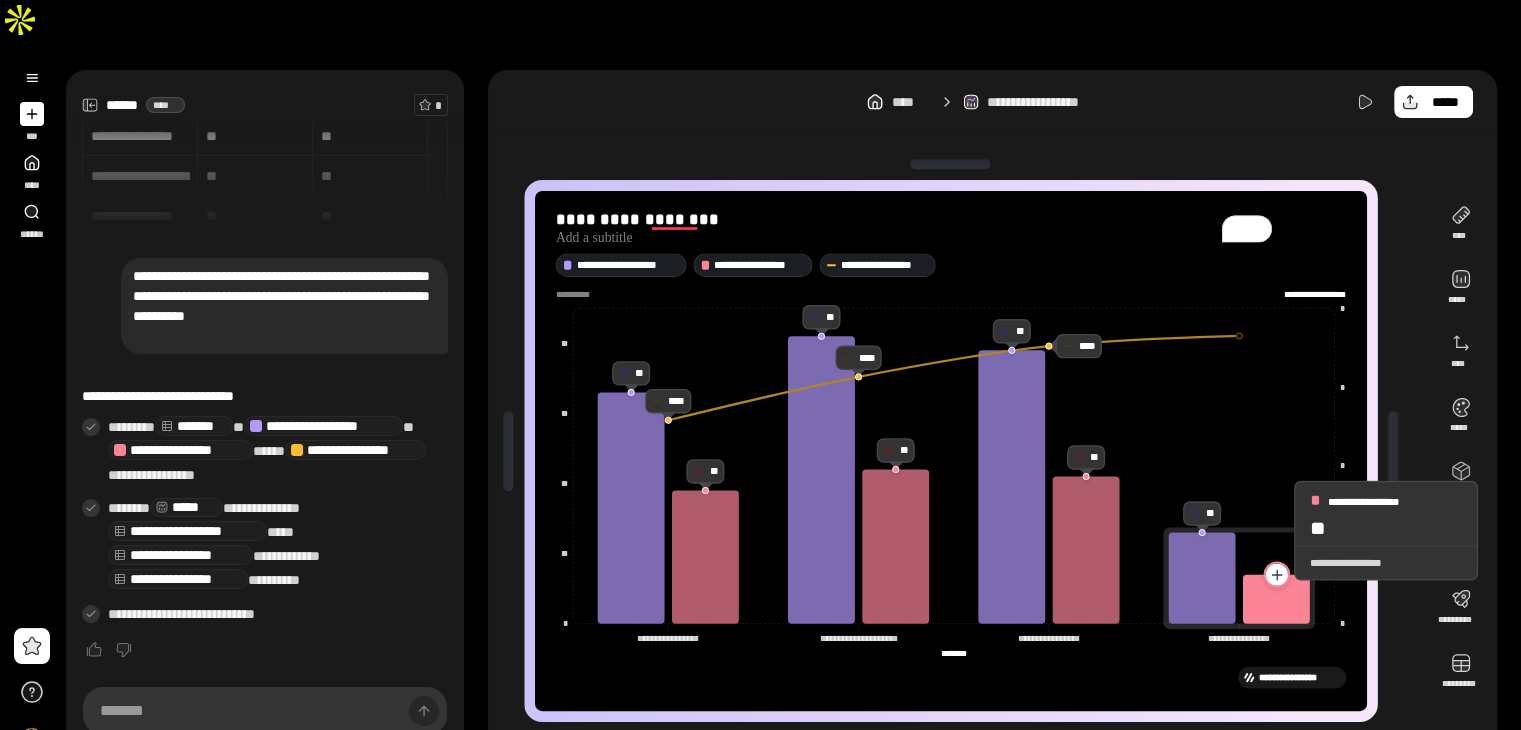 click 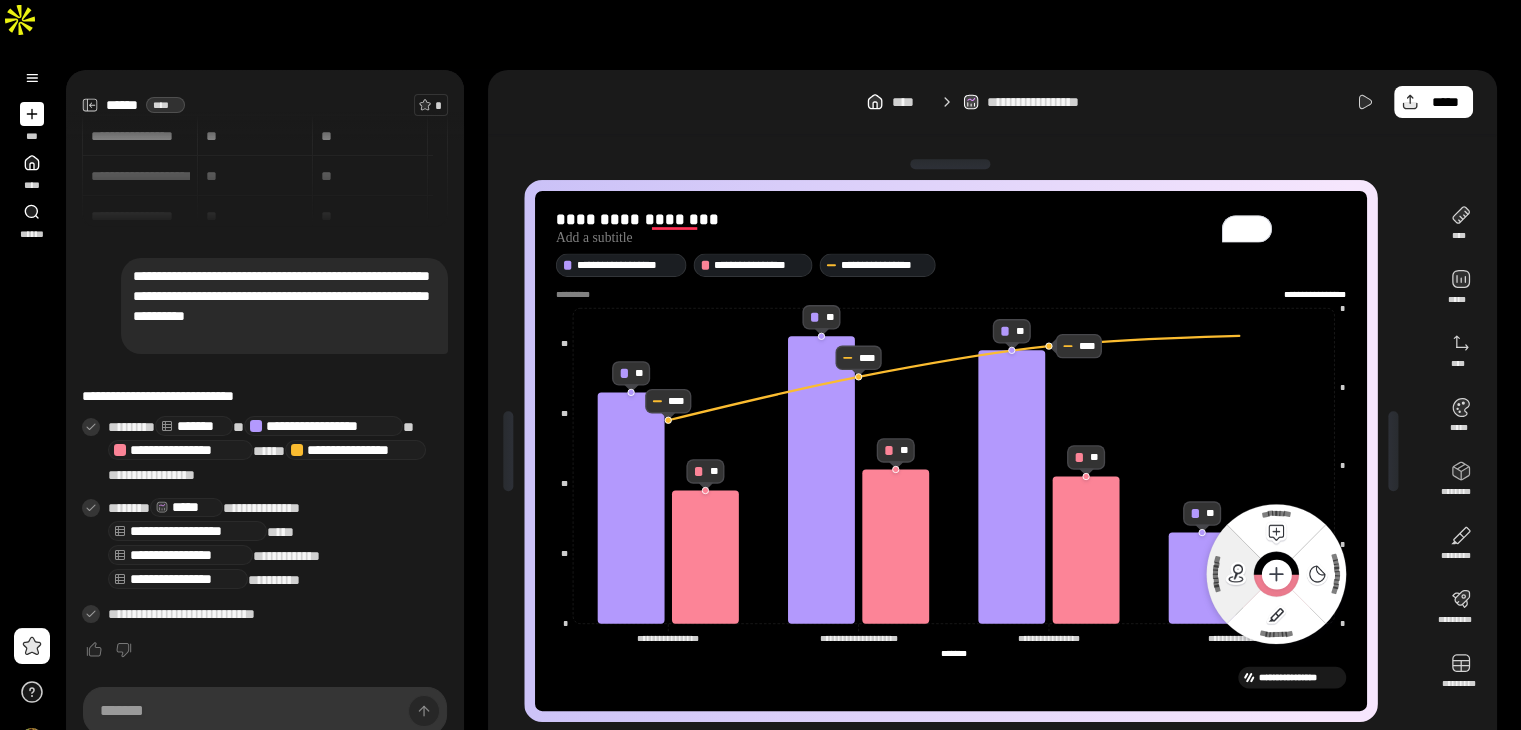 click 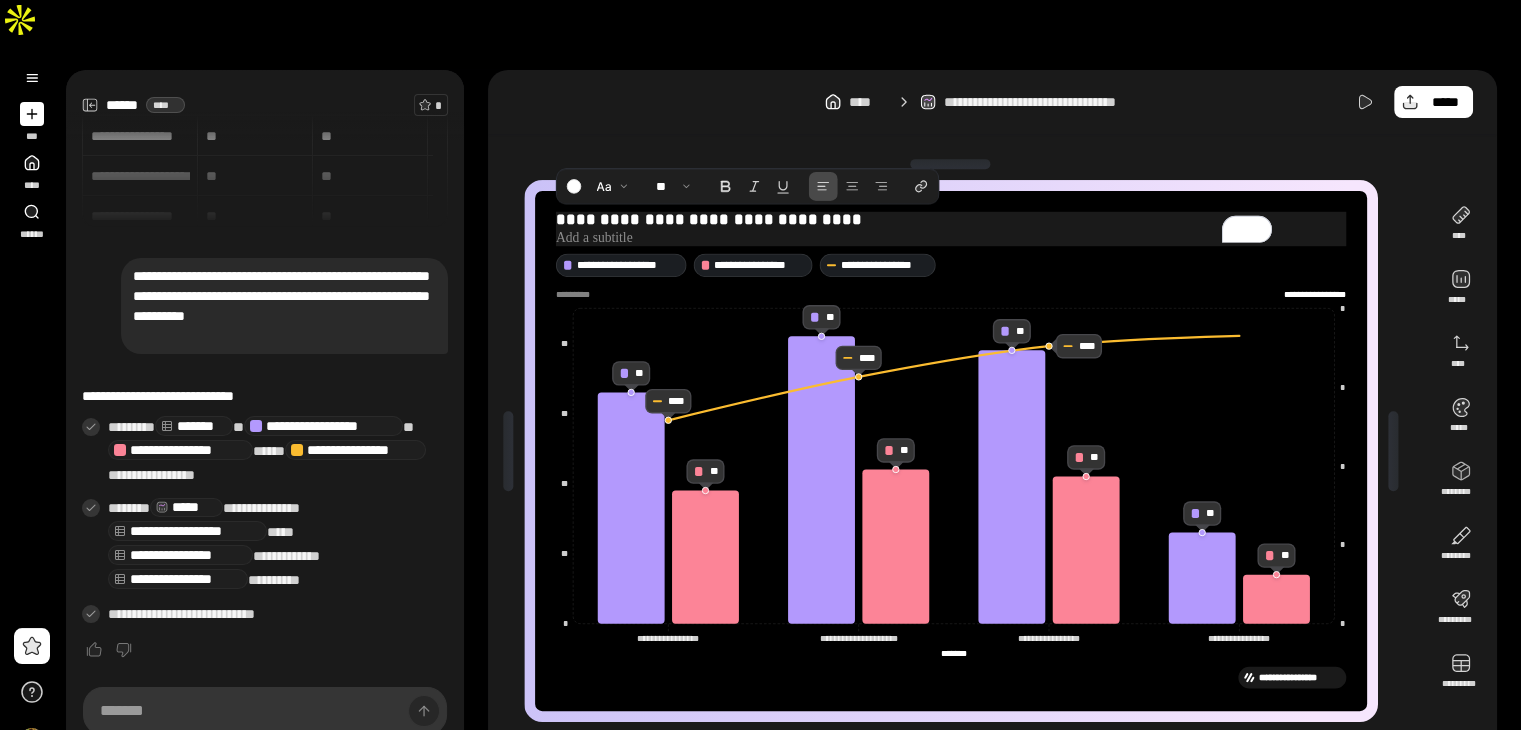 click on "**********" at bounding box center [951, 221] 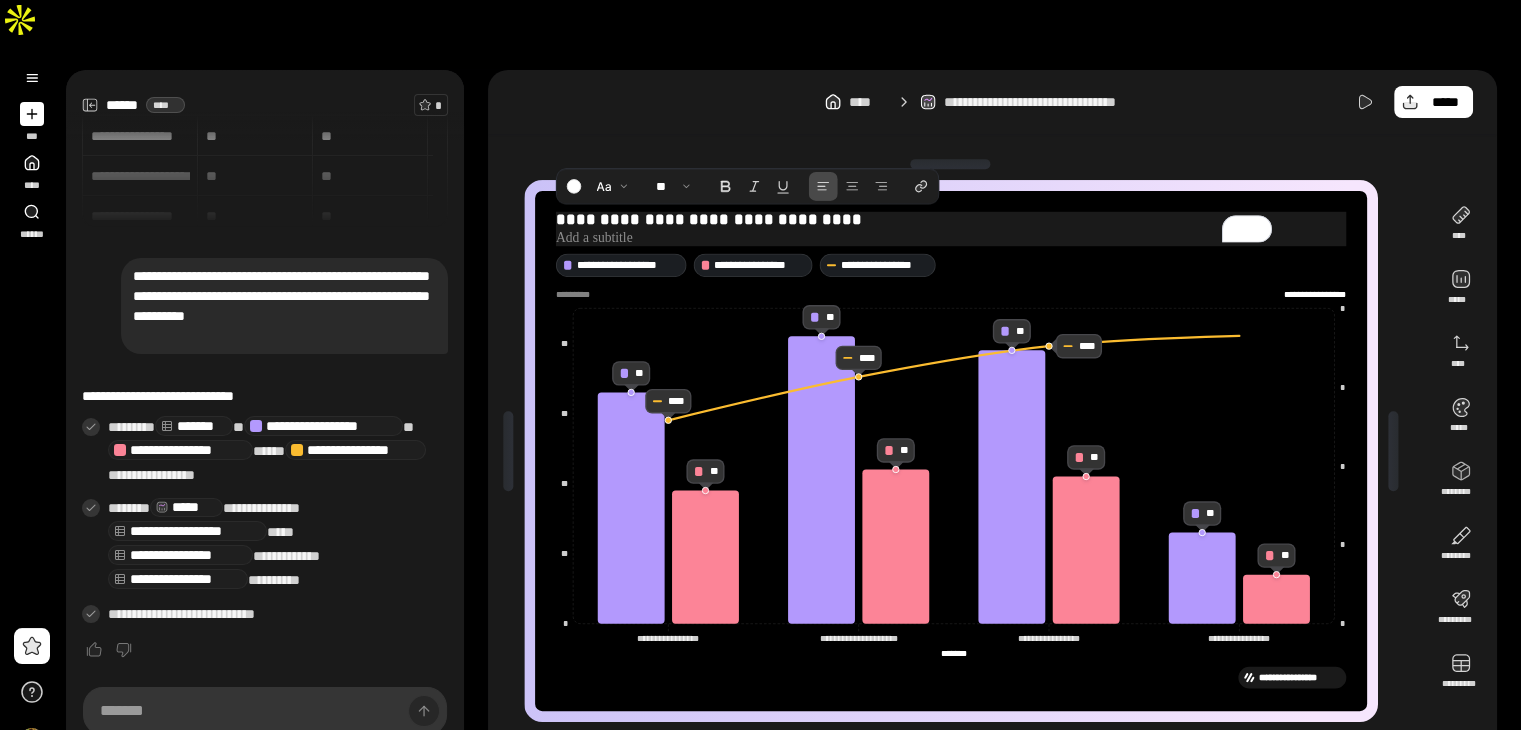 click on "*****" 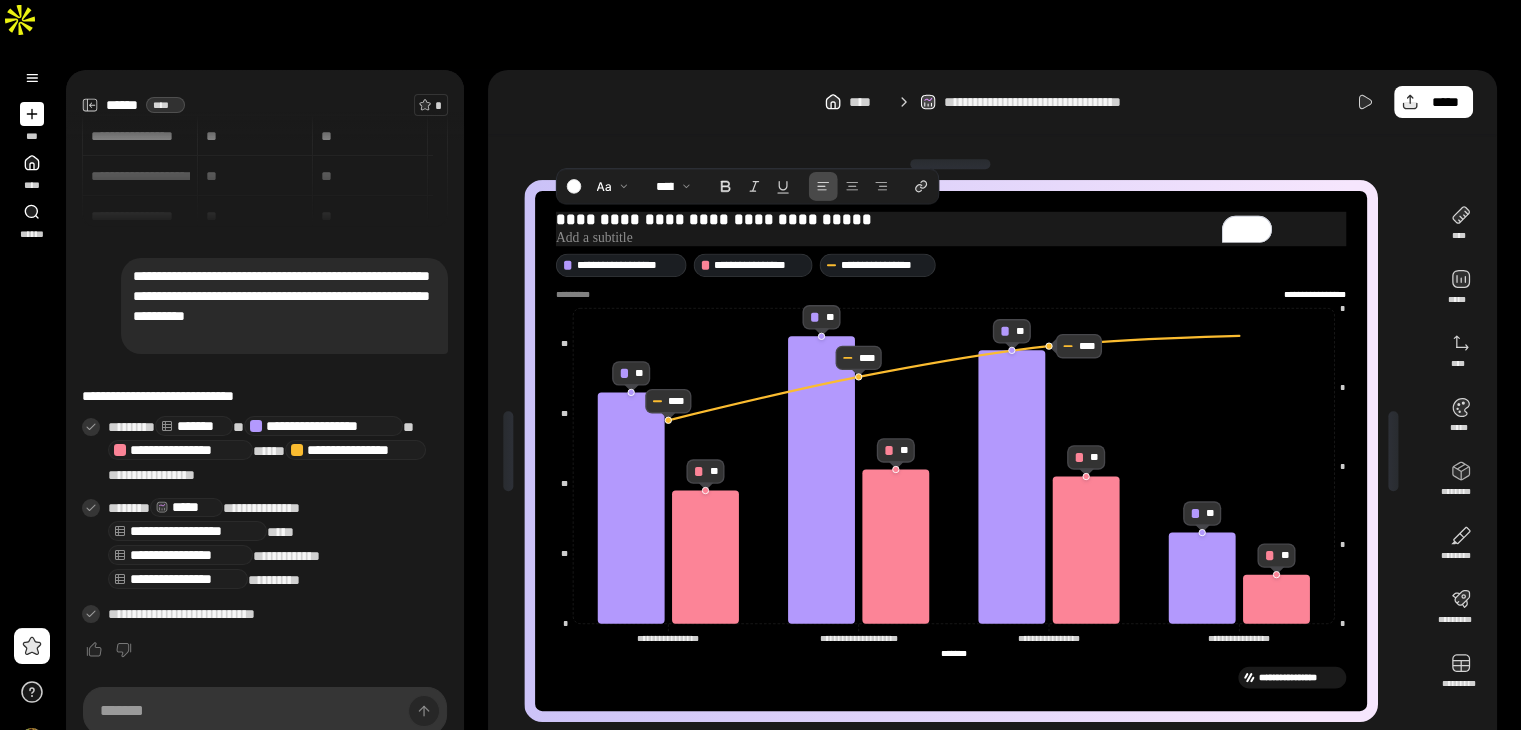 click at bounding box center [951, 238] 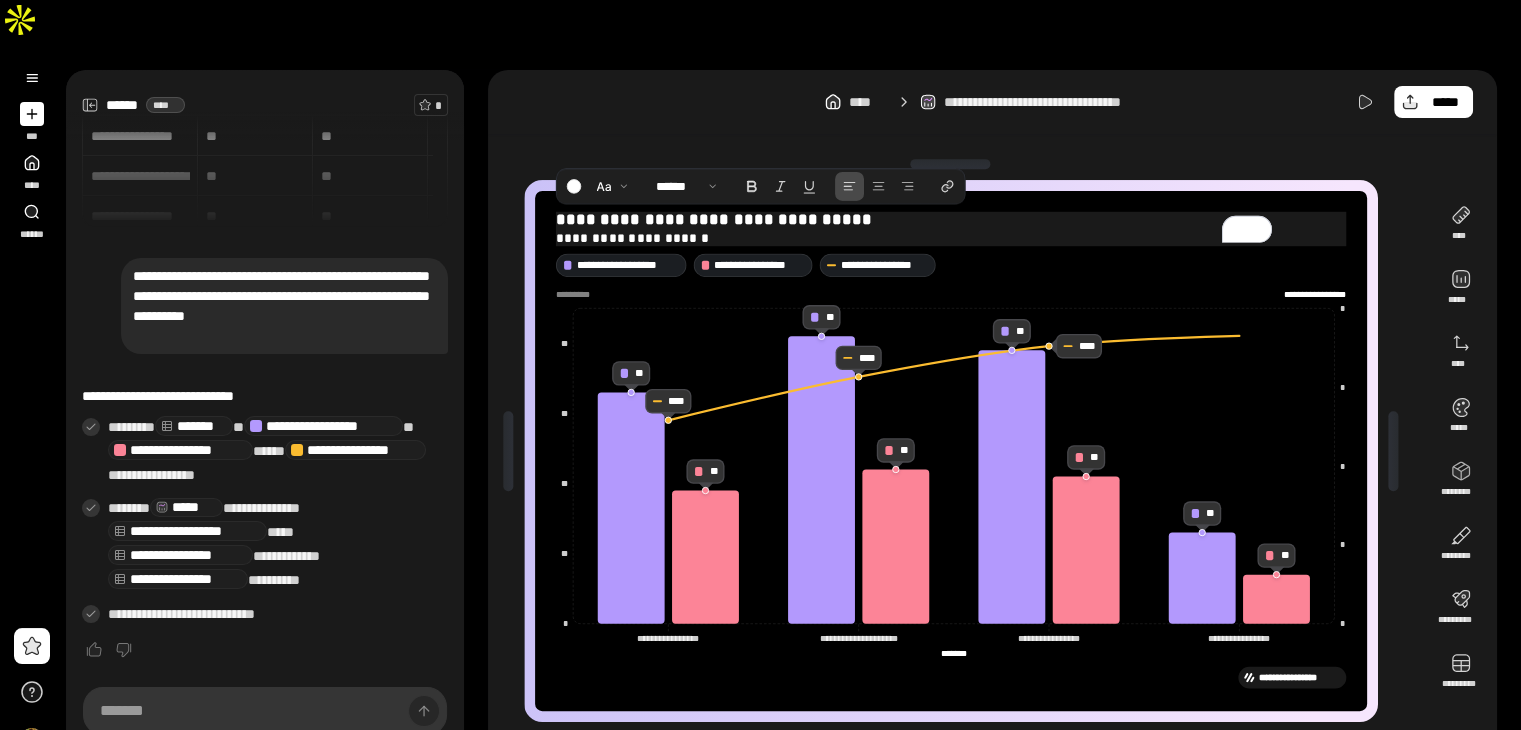click on "**********" at bounding box center (951, 238) 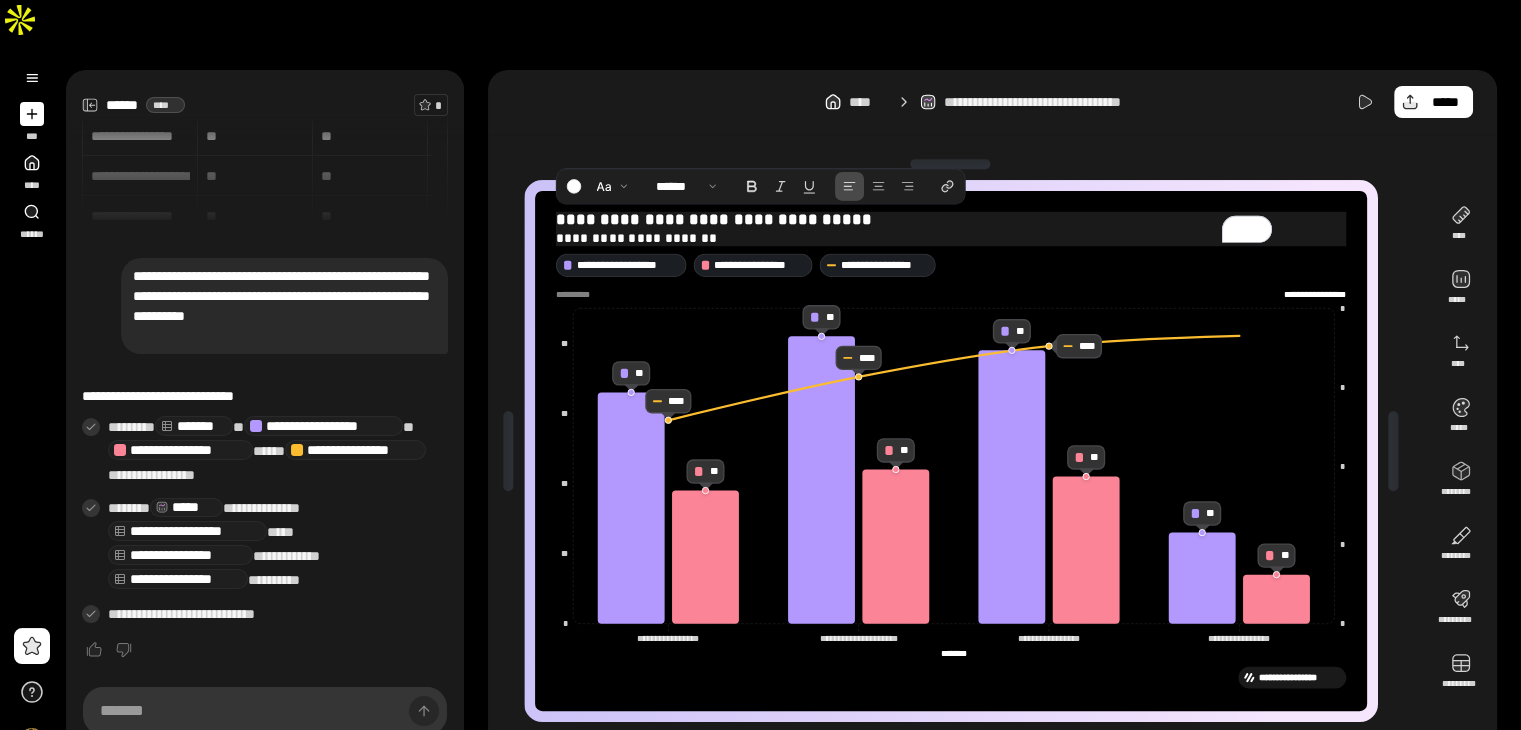 click on "**********" at bounding box center [951, 238] 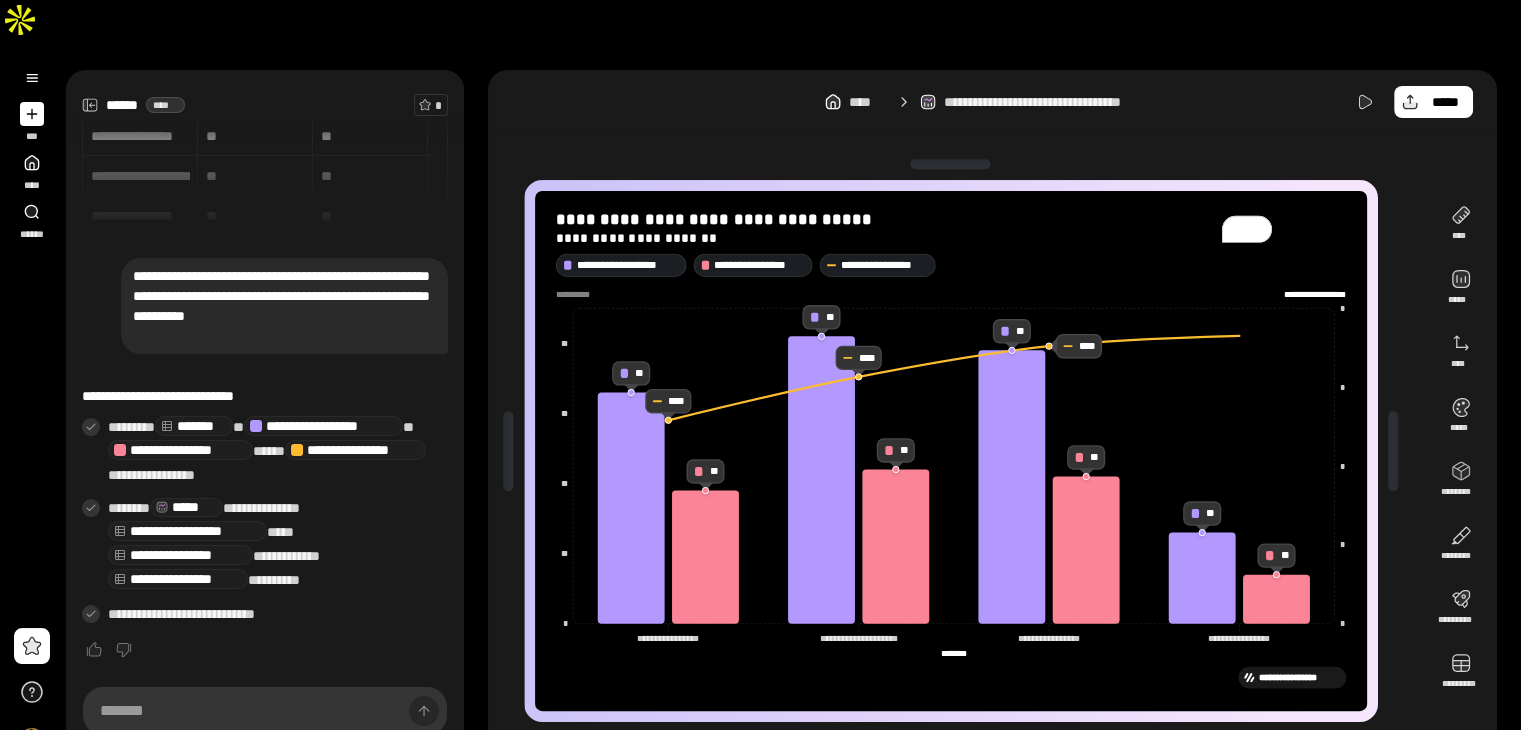 click on "**********" at bounding box center (958, 451) 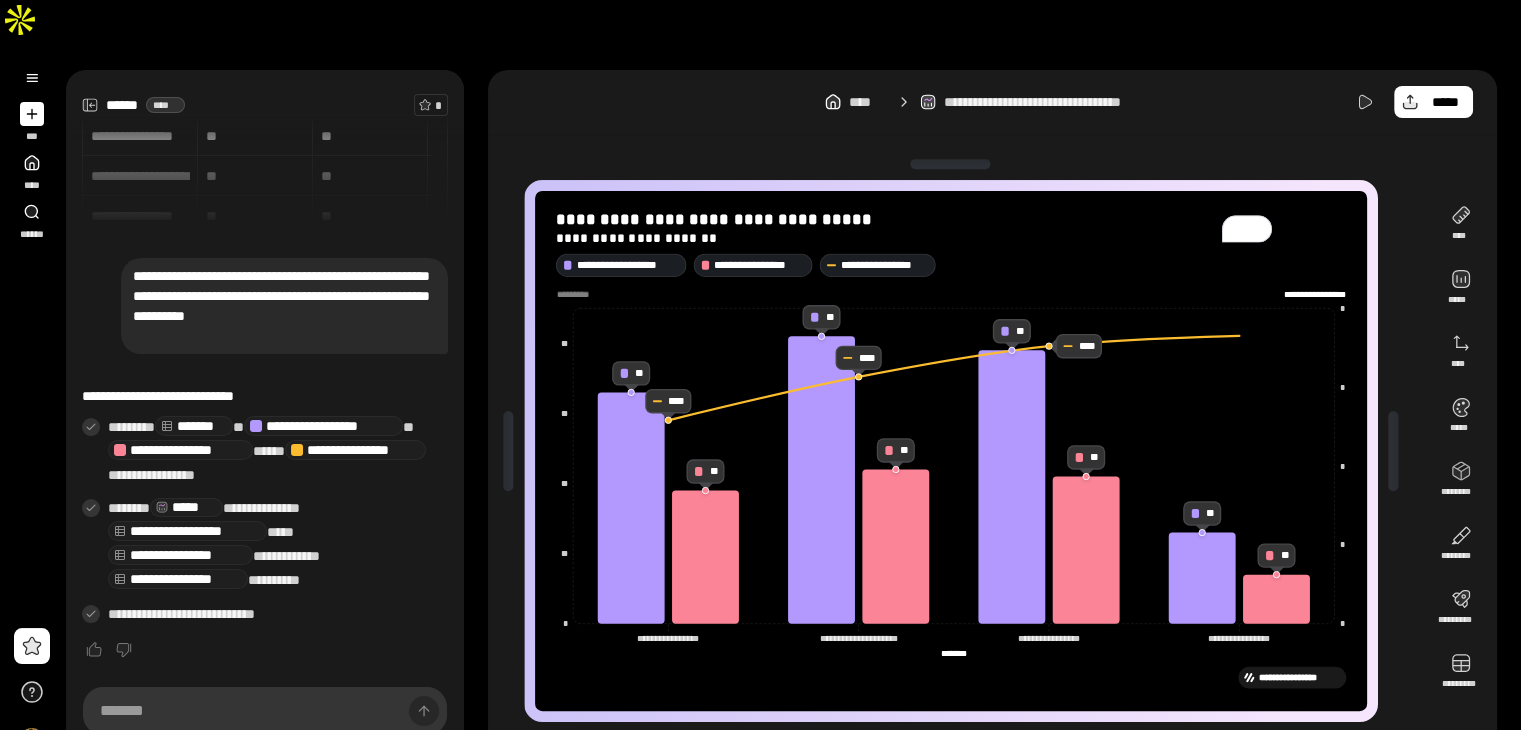click at bounding box center (576, 294) 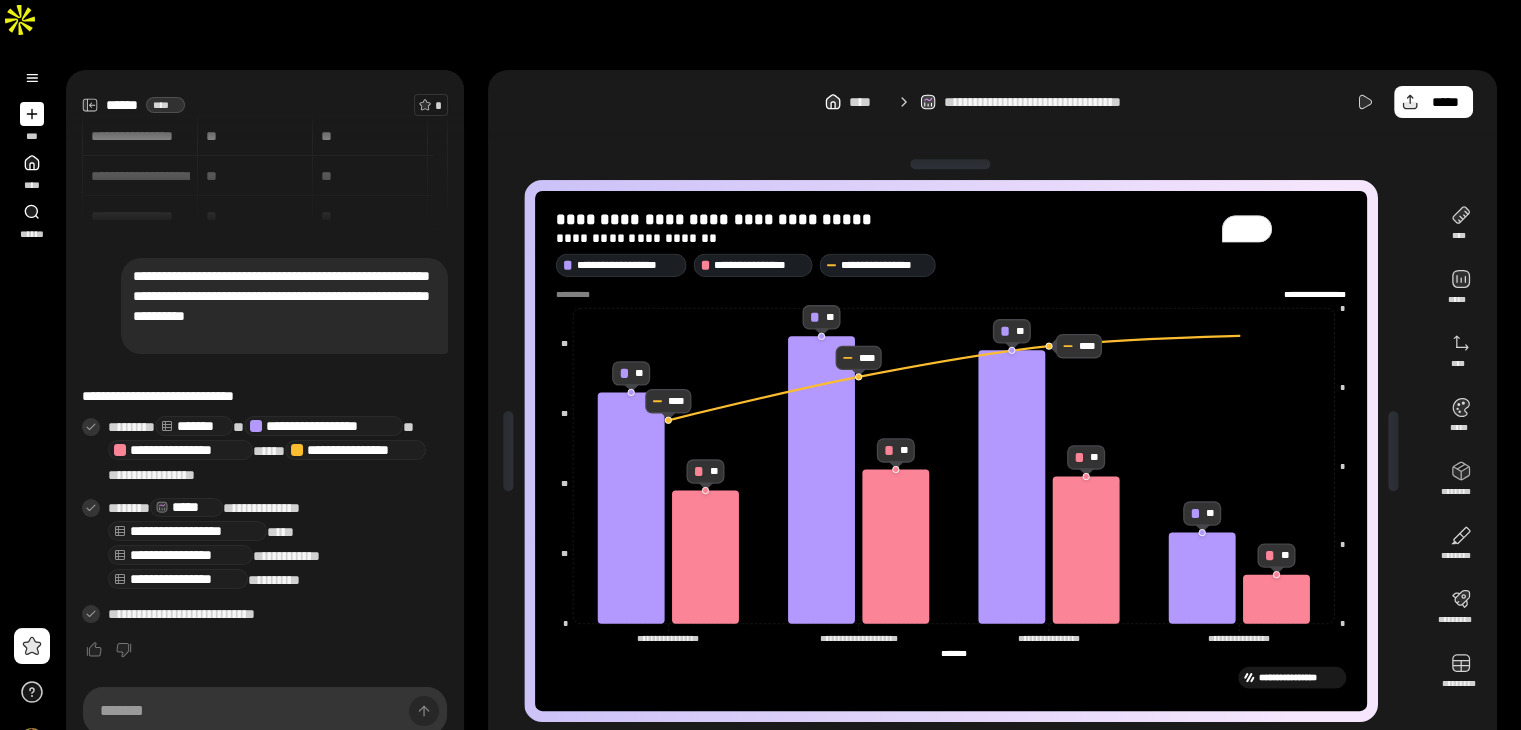 click on "**********" at bounding box center (951, 451) 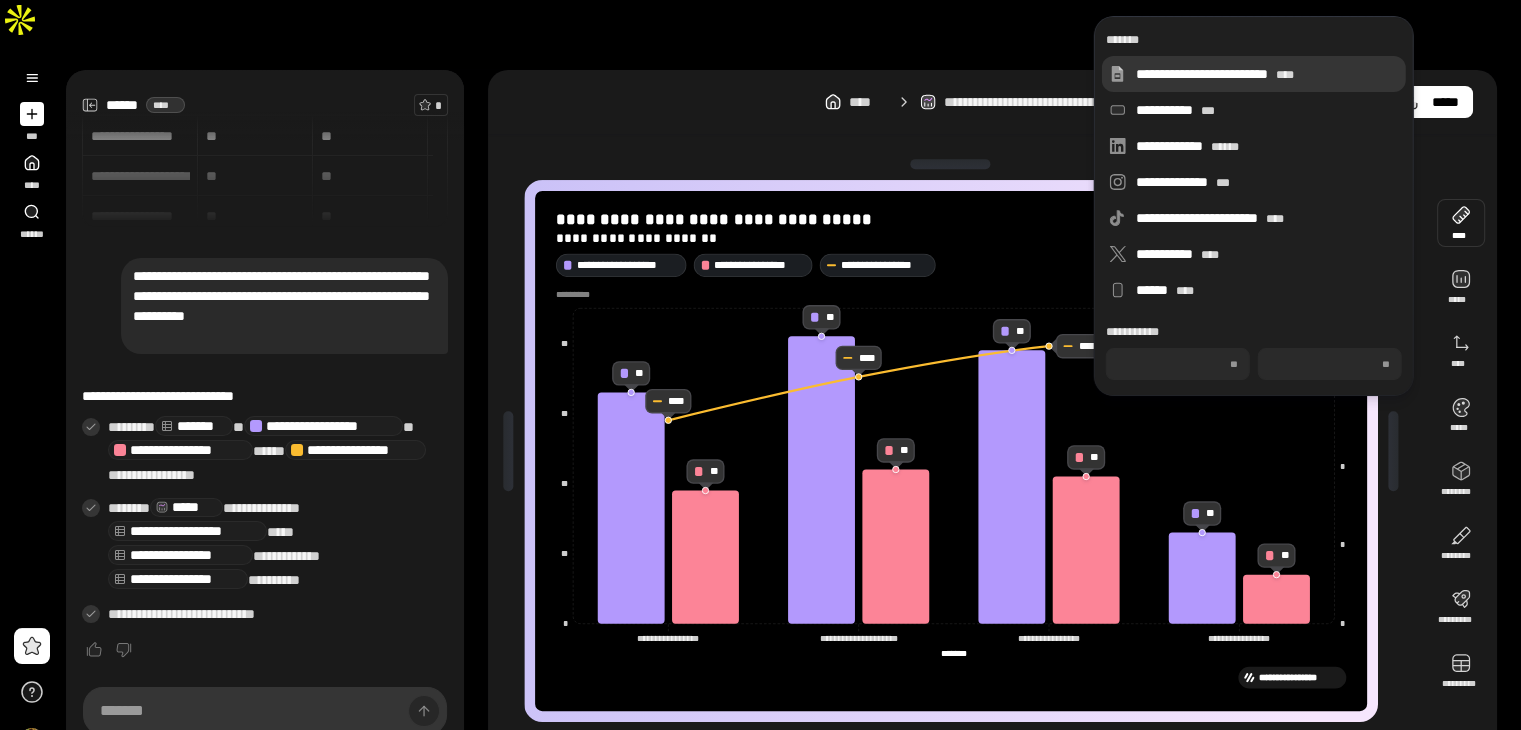 click on "**********" at bounding box center (1267, 74) 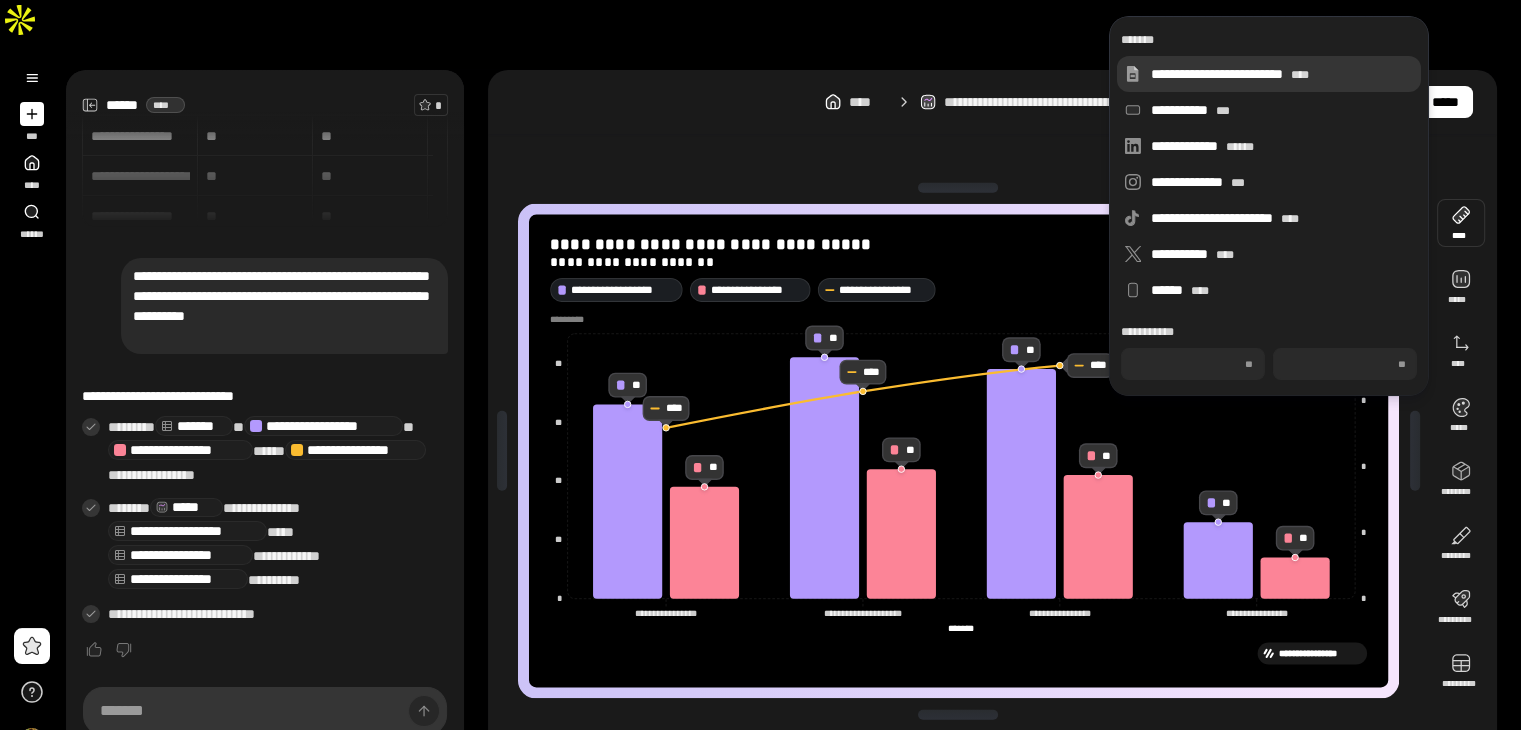 click on "**********" at bounding box center (1282, 74) 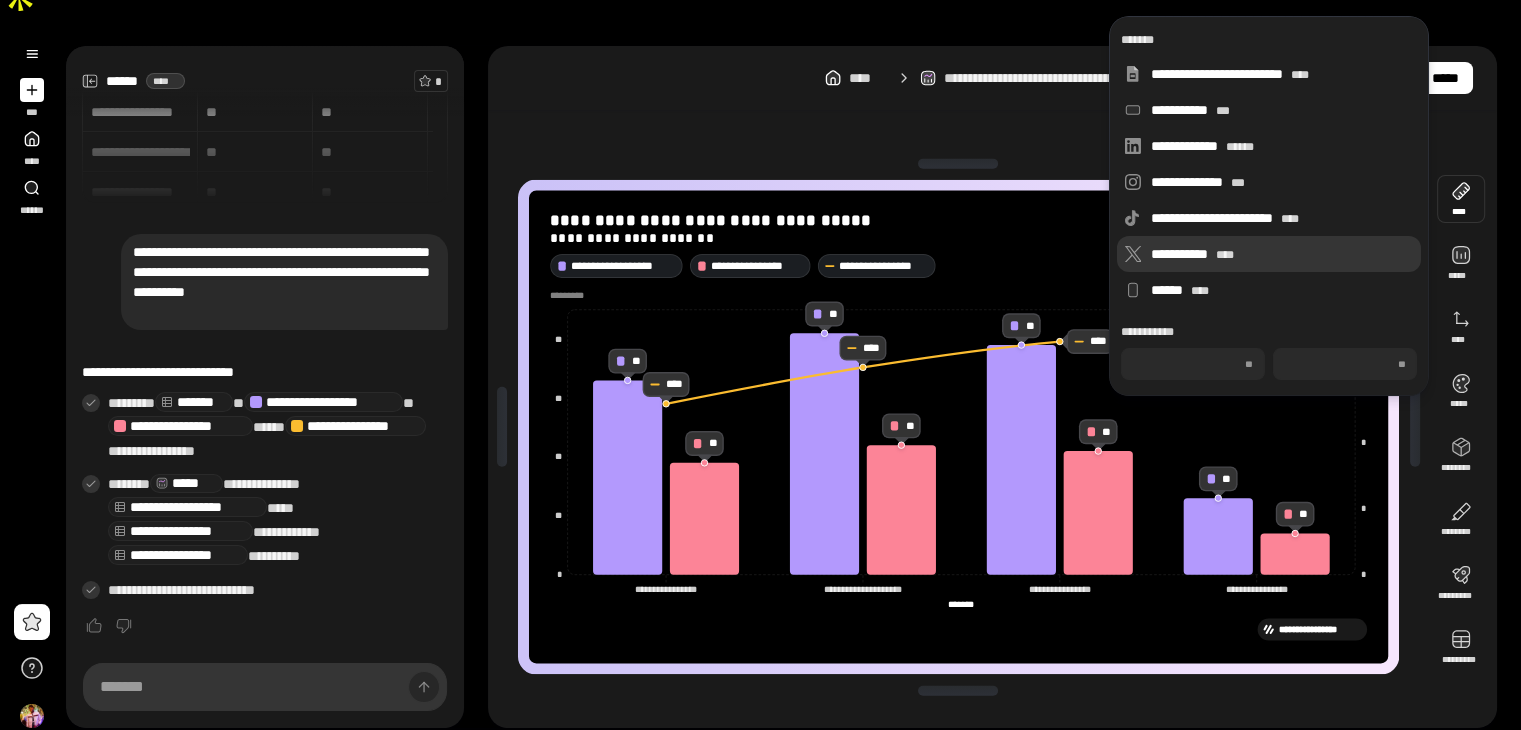 scroll, scrollTop: 0, scrollLeft: 0, axis: both 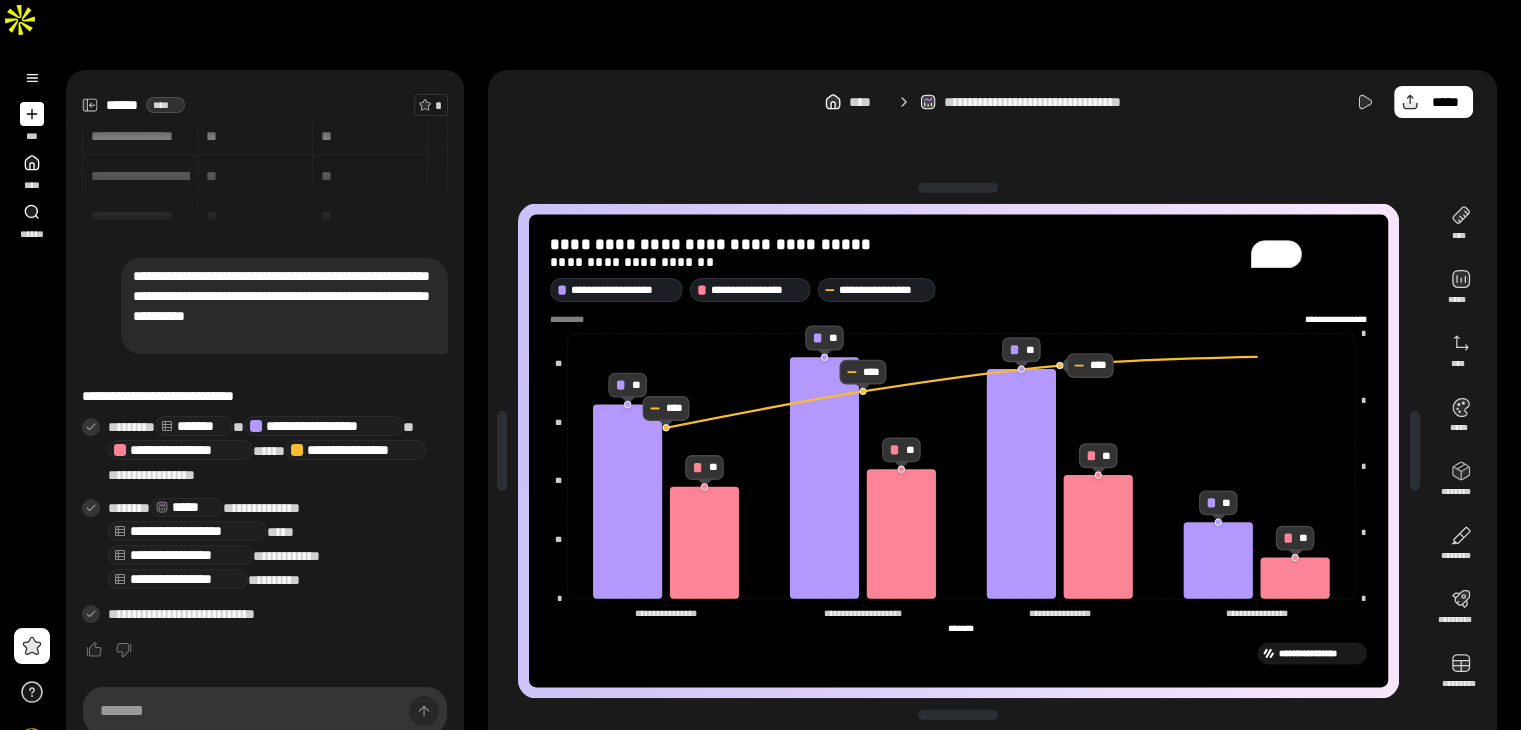click on "**********" at bounding box center [992, 102] 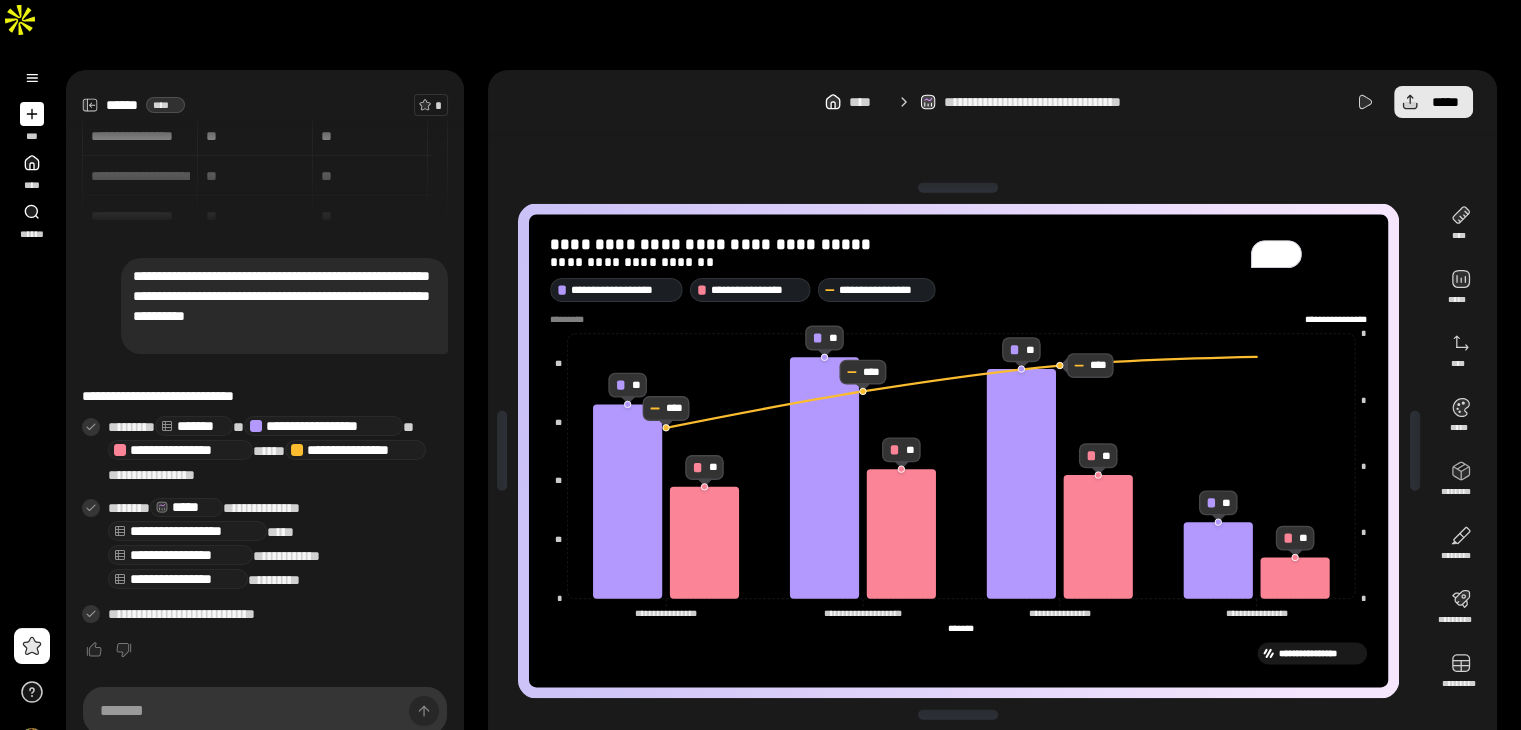 click on "*****" at bounding box center [1445, 102] 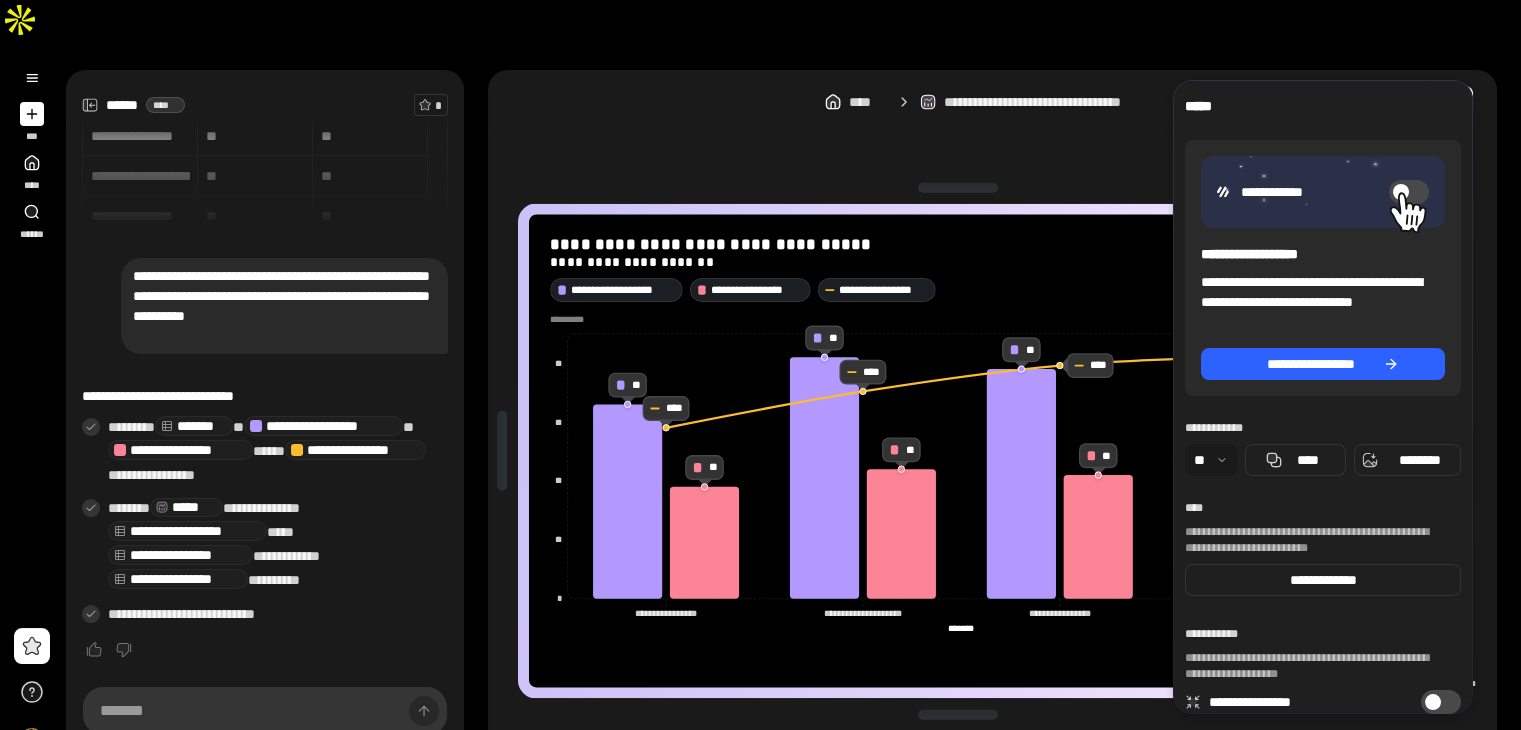 click at bounding box center (1401, 192) 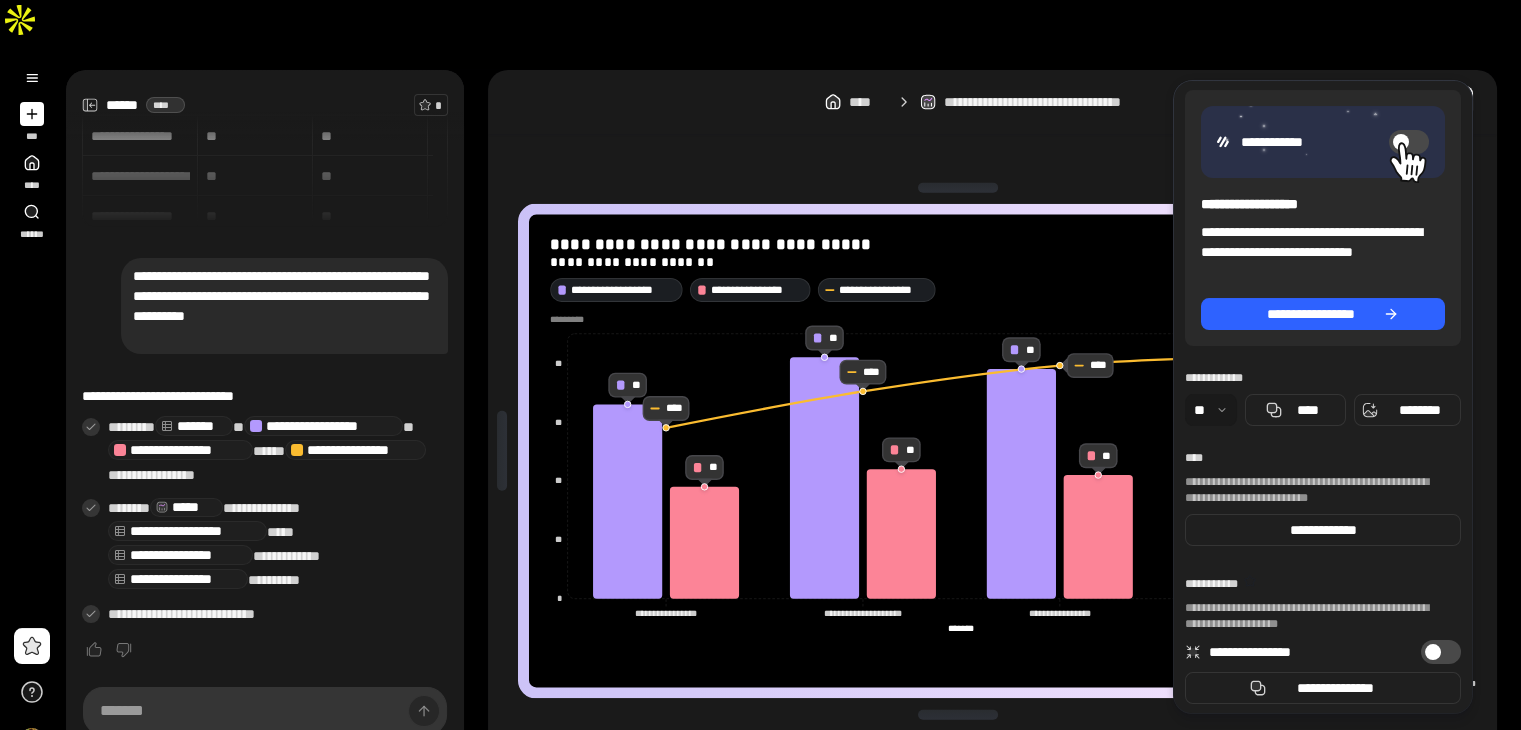 scroll, scrollTop: 55, scrollLeft: 0, axis: vertical 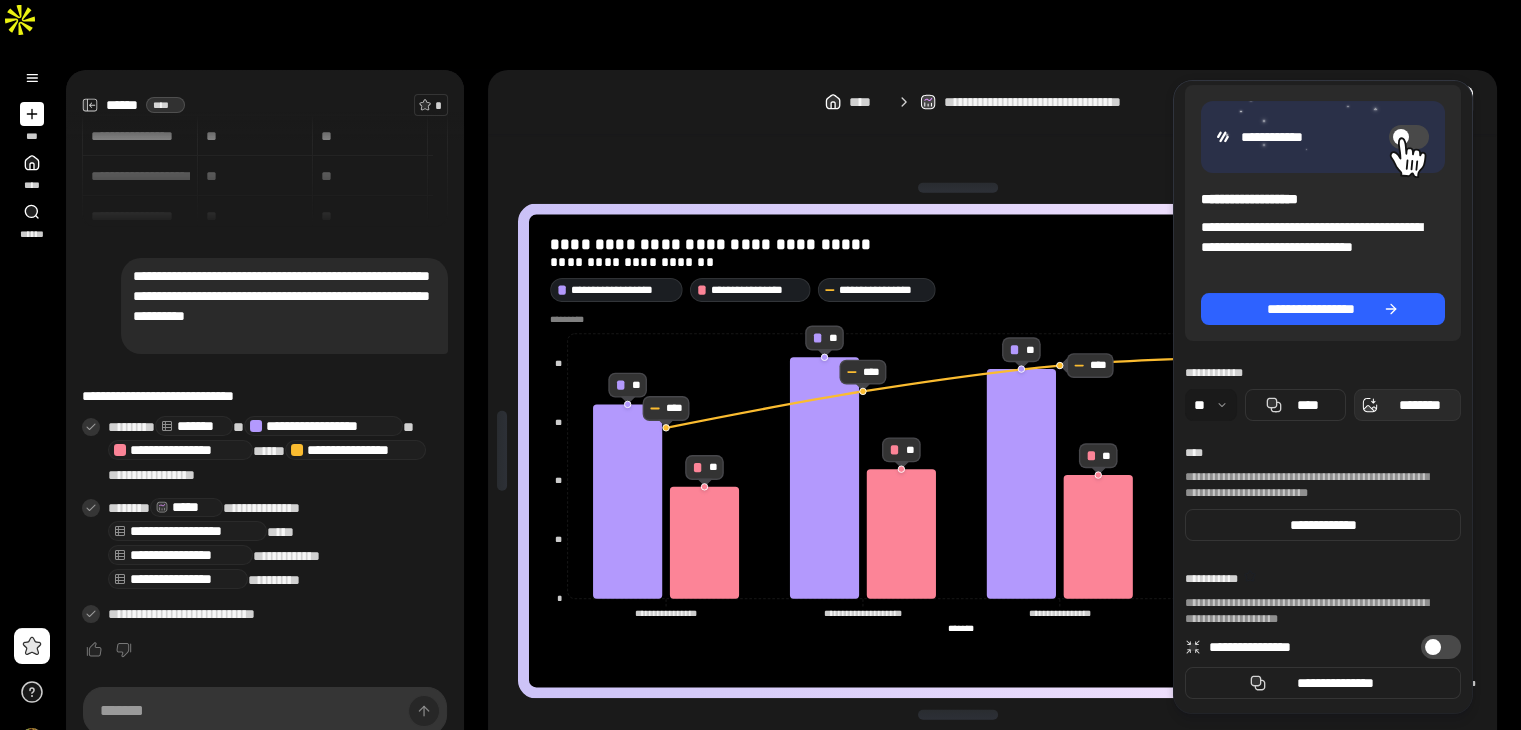 click on "********" at bounding box center [1419, 405] 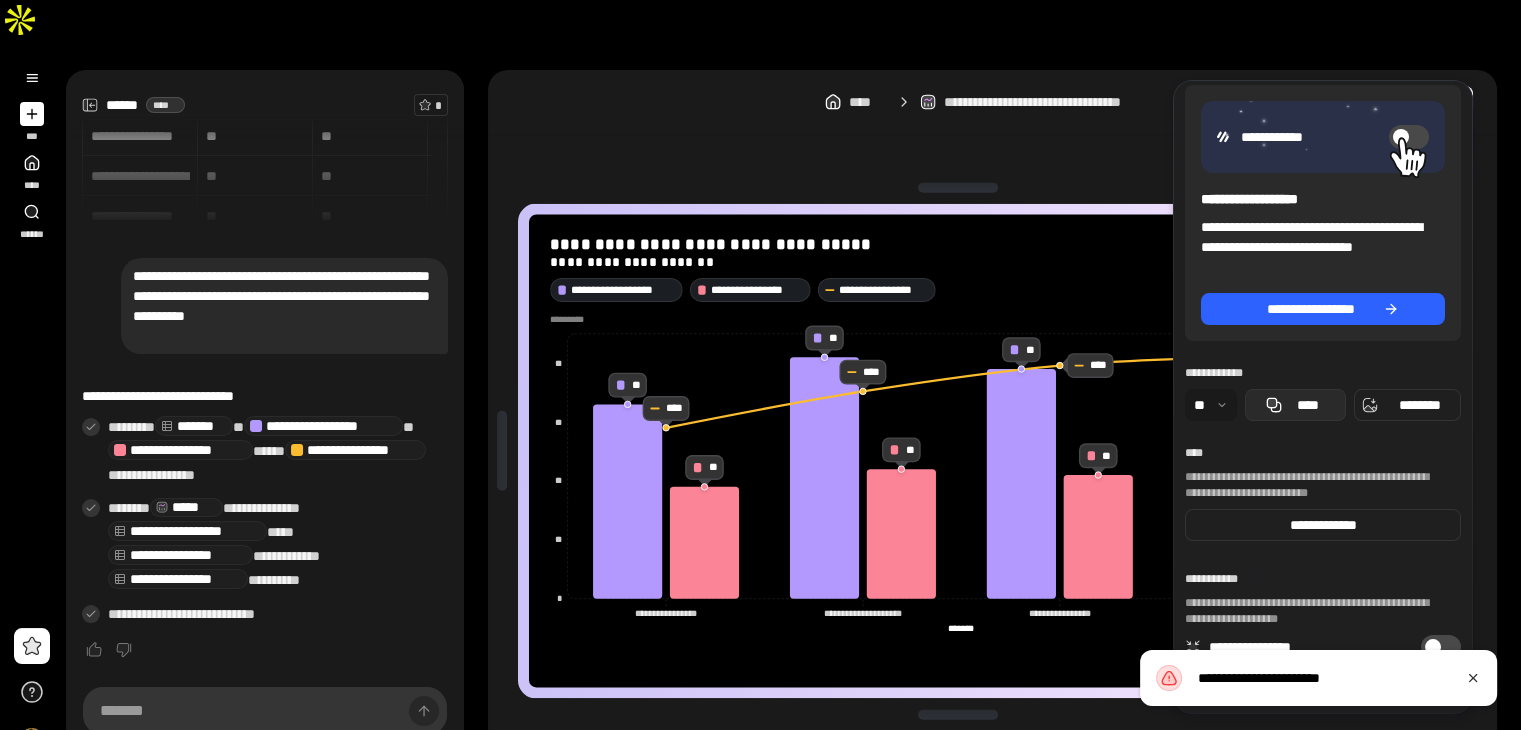 click on "****" at bounding box center (1307, 405) 